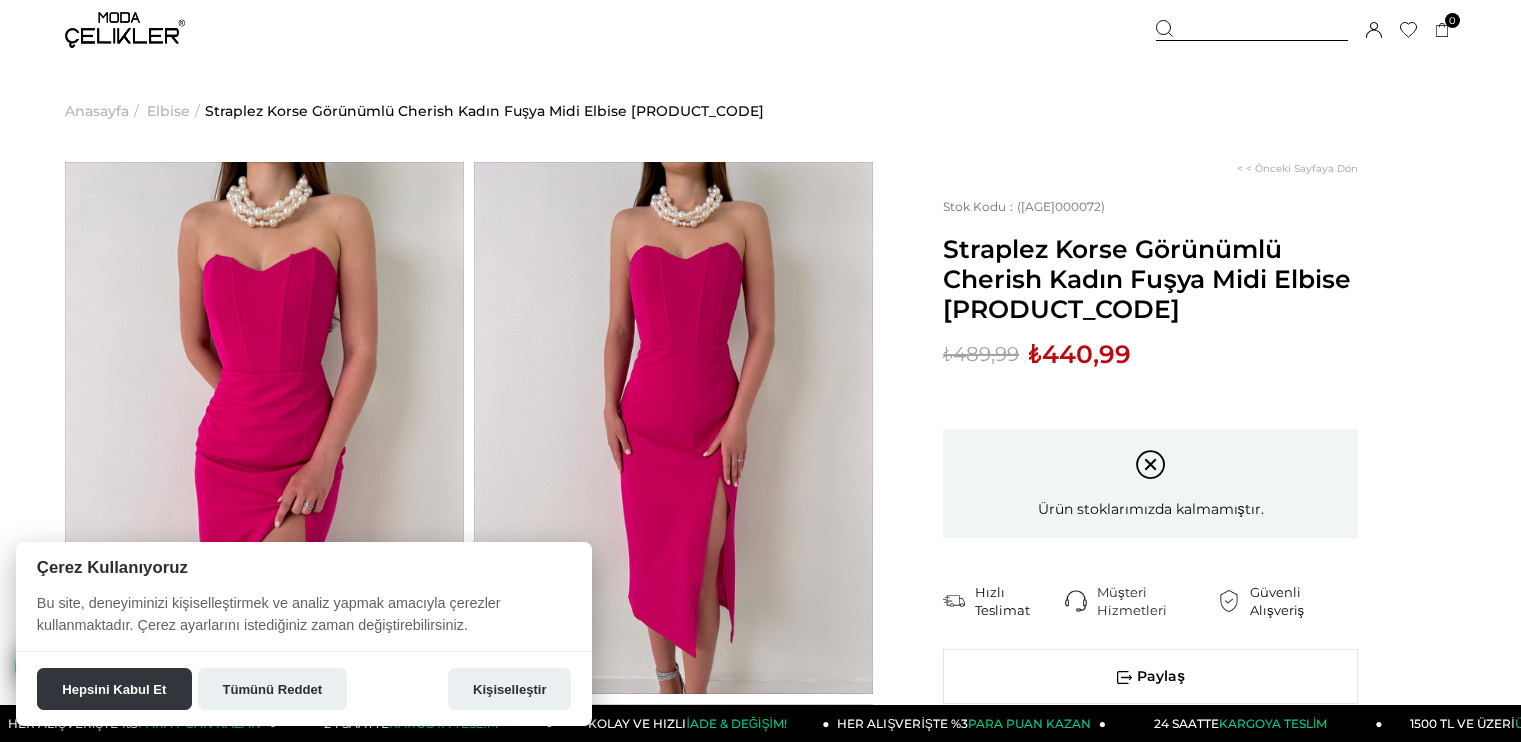 scroll, scrollTop: 0, scrollLeft: 0, axis: both 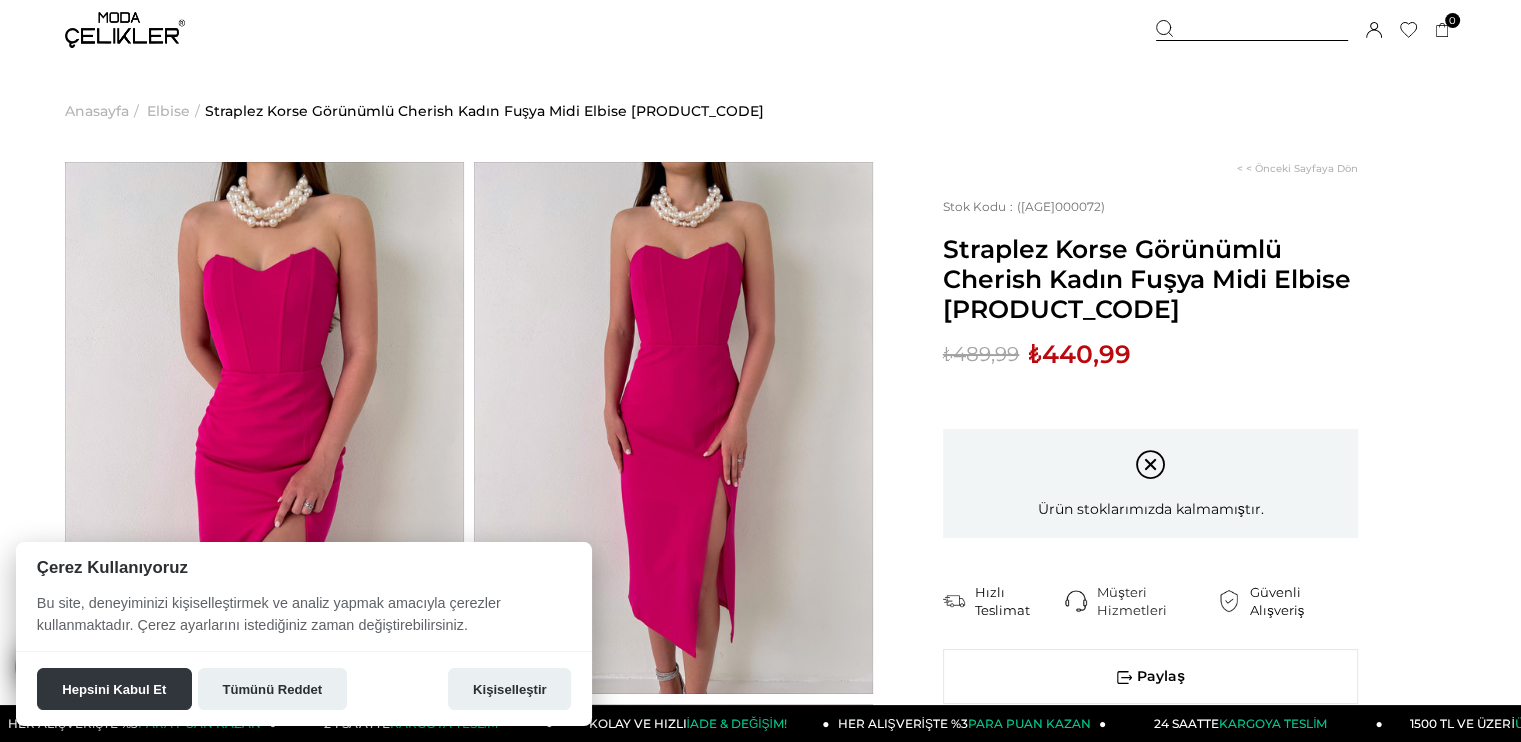 click on "Elbise" at bounding box center (168, 111) 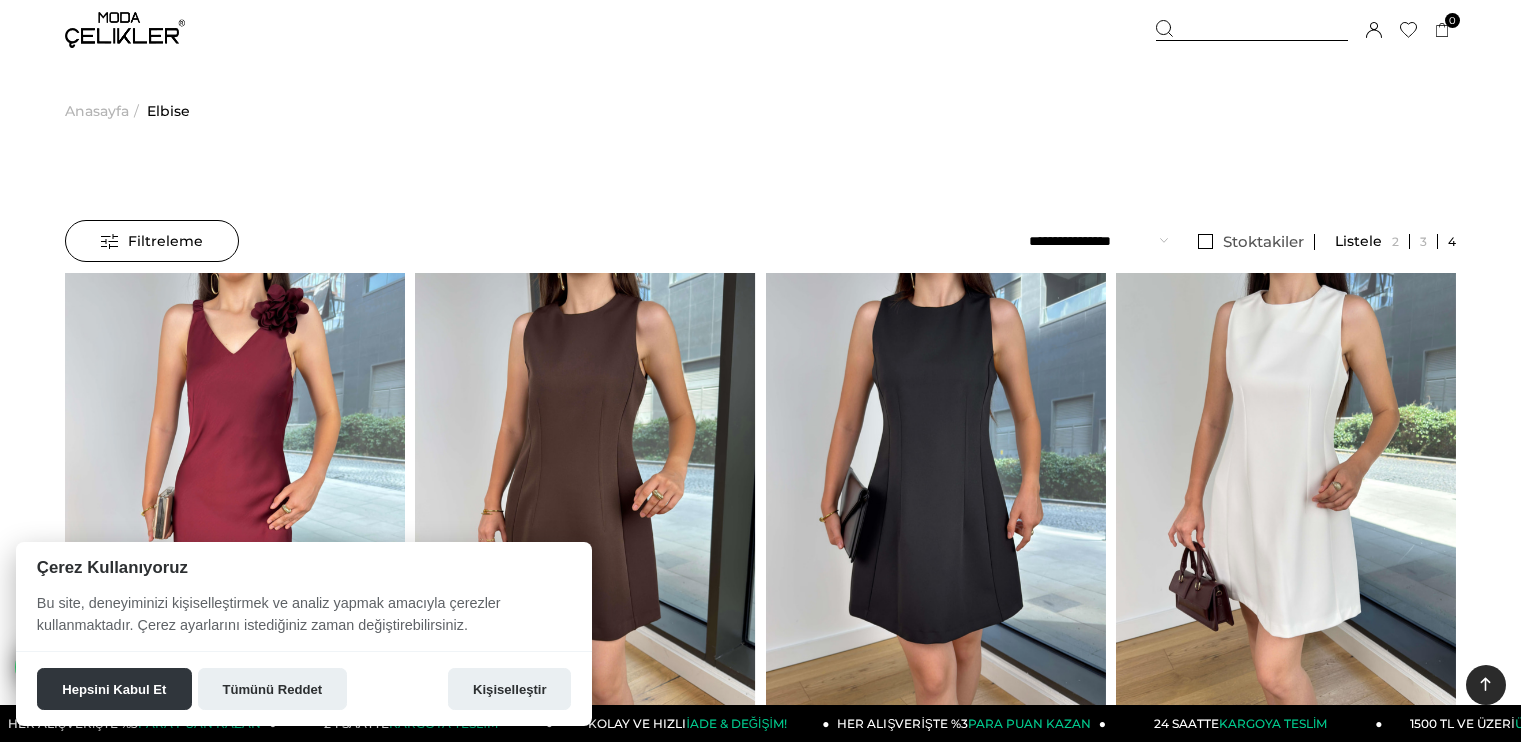 scroll, scrollTop: 283, scrollLeft: 0, axis: vertical 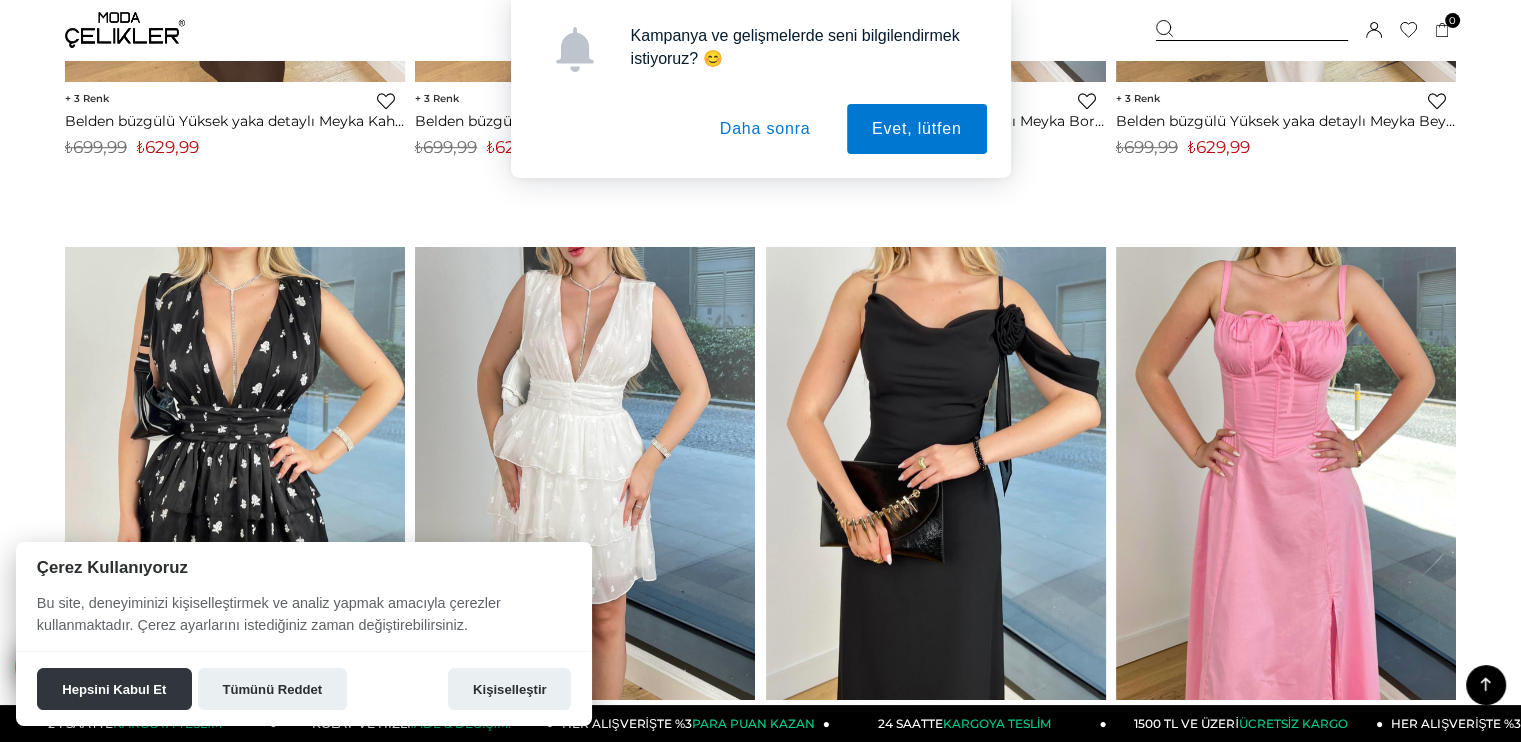 click on "Daha sonra" at bounding box center [765, 129] 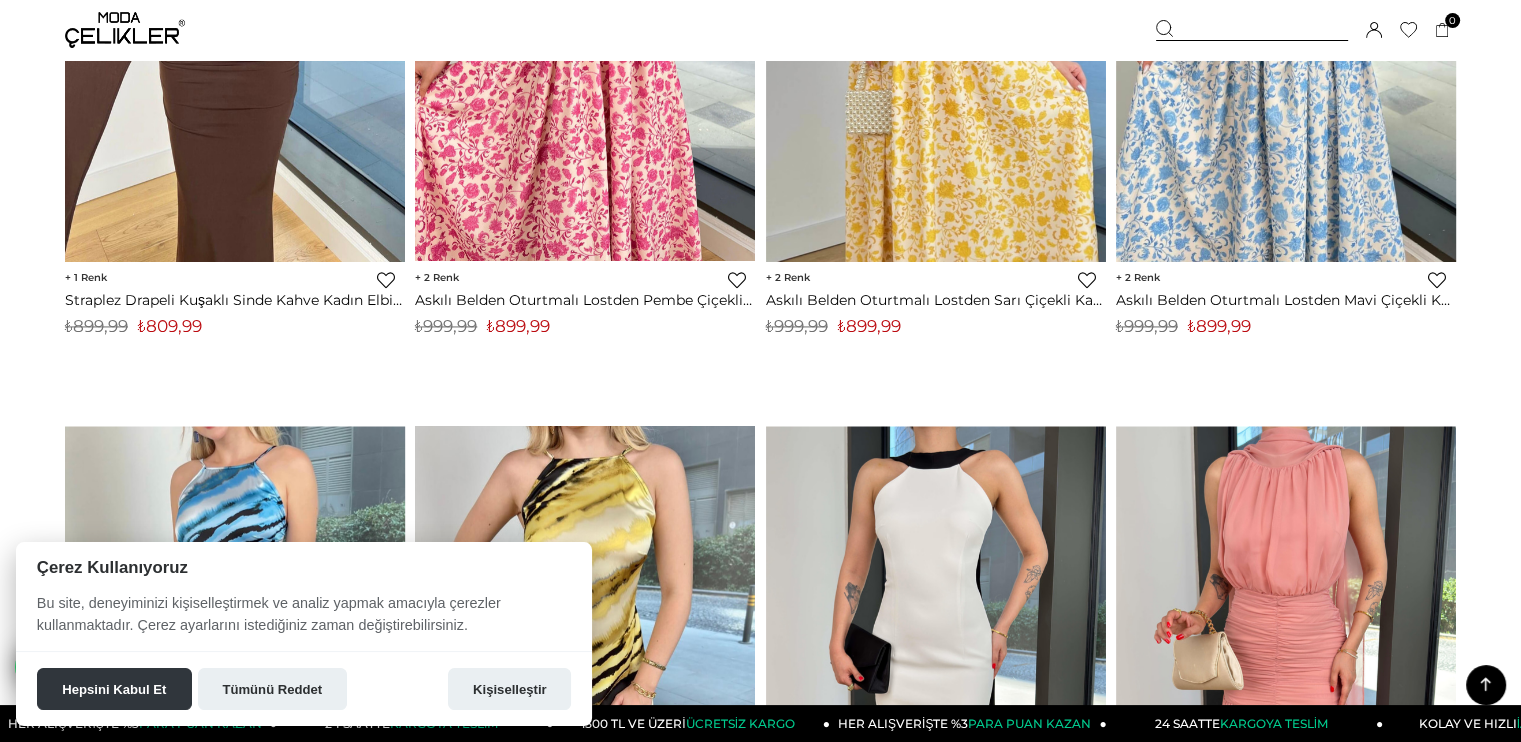 scroll, scrollTop: 3240, scrollLeft: 0, axis: vertical 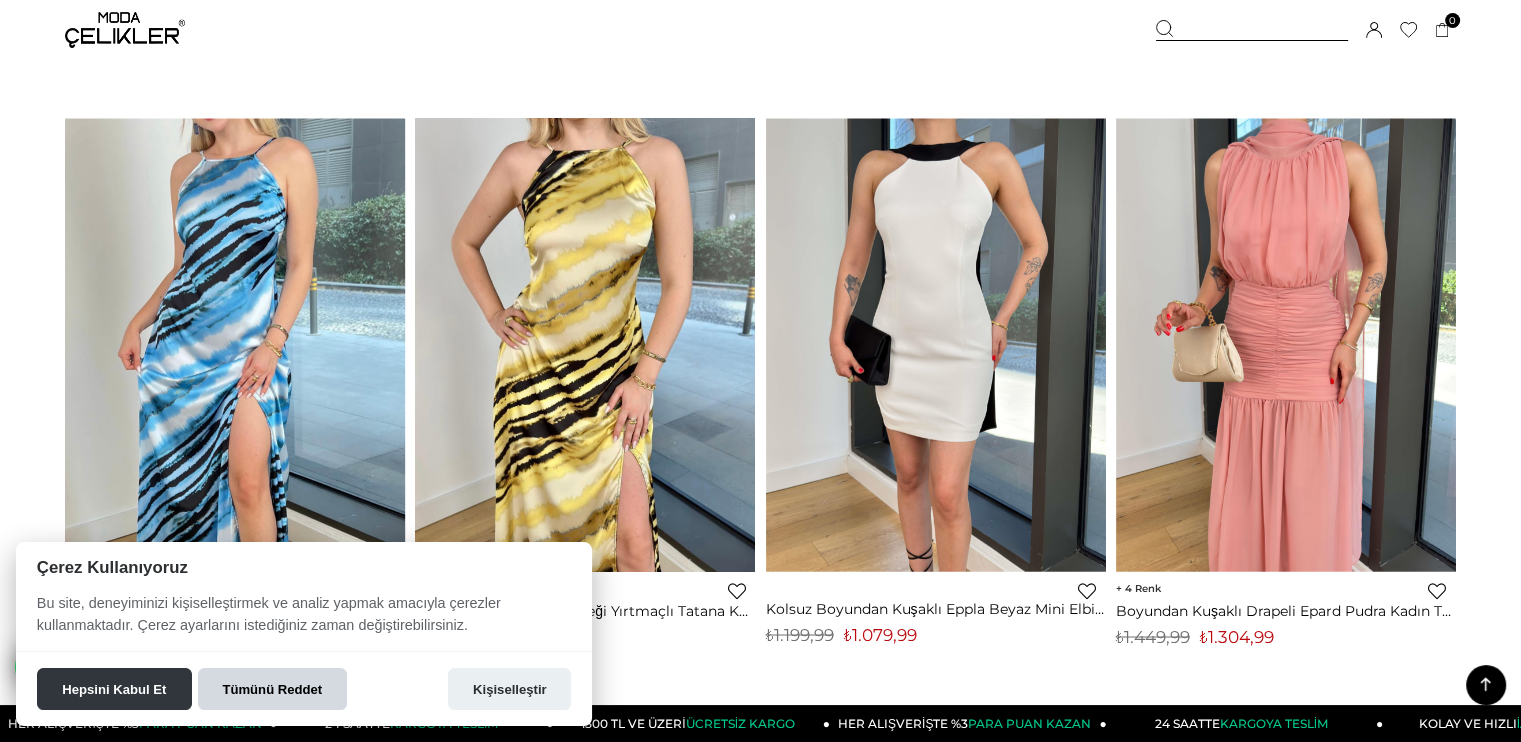click on "Tümünü Reddet" at bounding box center (272, 689) 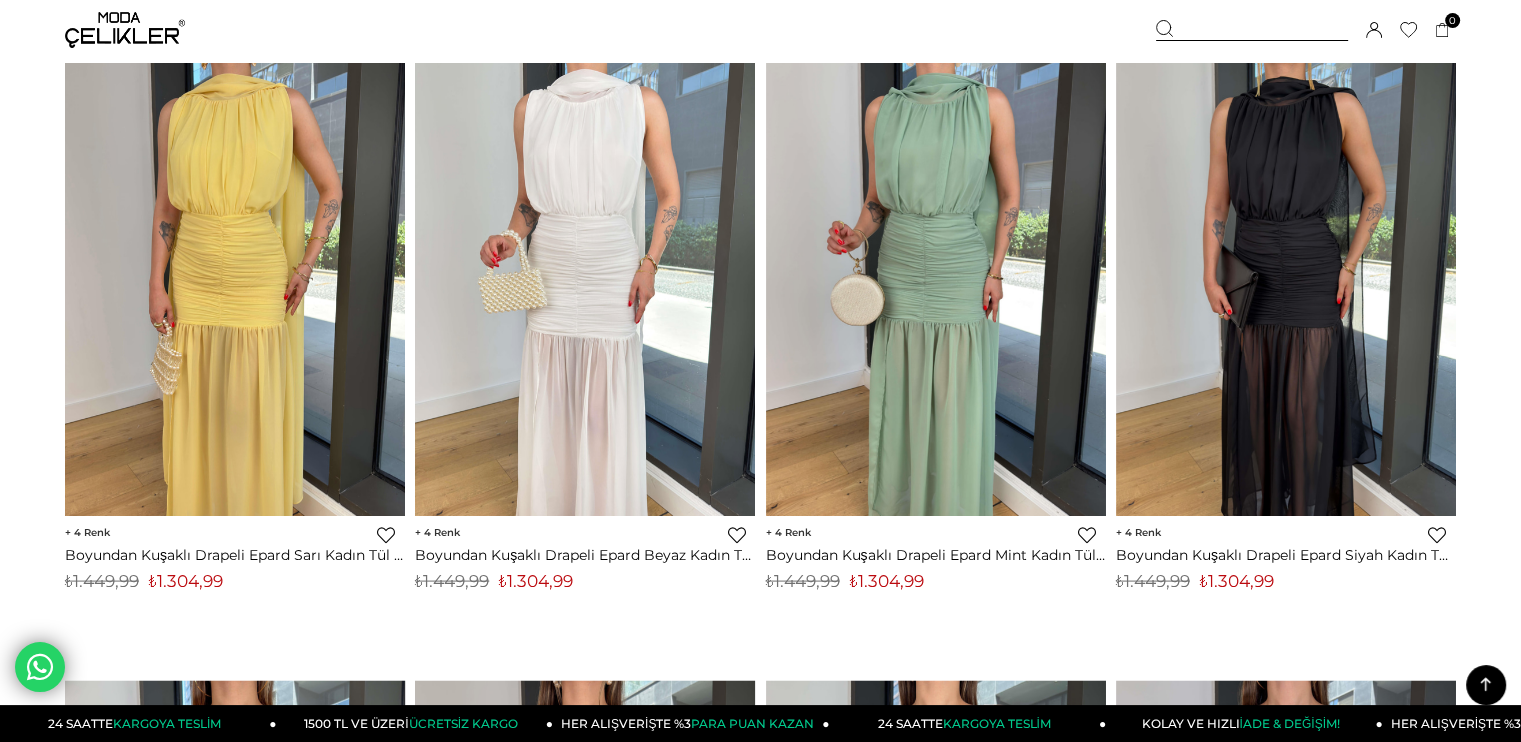 scroll, scrollTop: 3911, scrollLeft: 0, axis: vertical 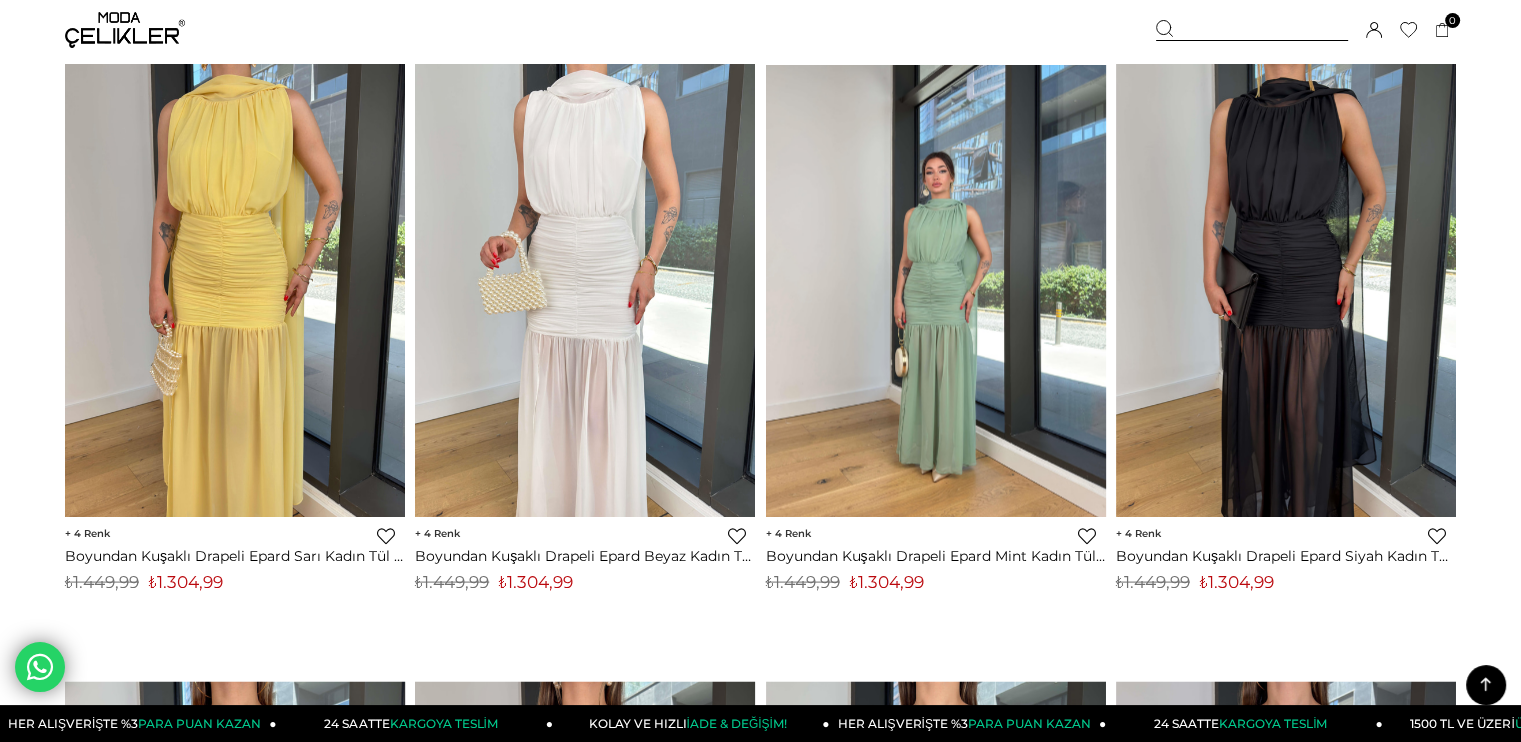 click at bounding box center (936, 290) 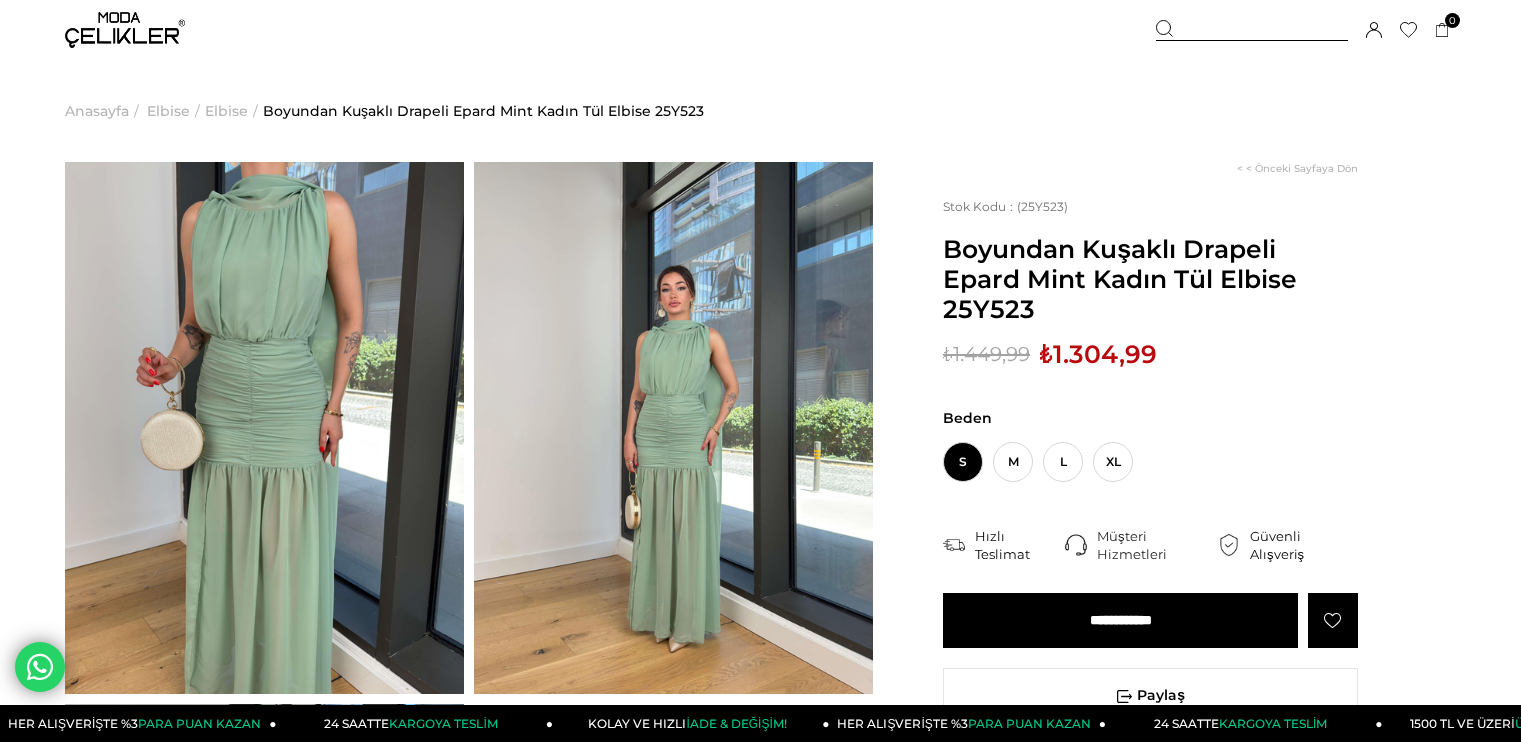 scroll, scrollTop: 0, scrollLeft: 0, axis: both 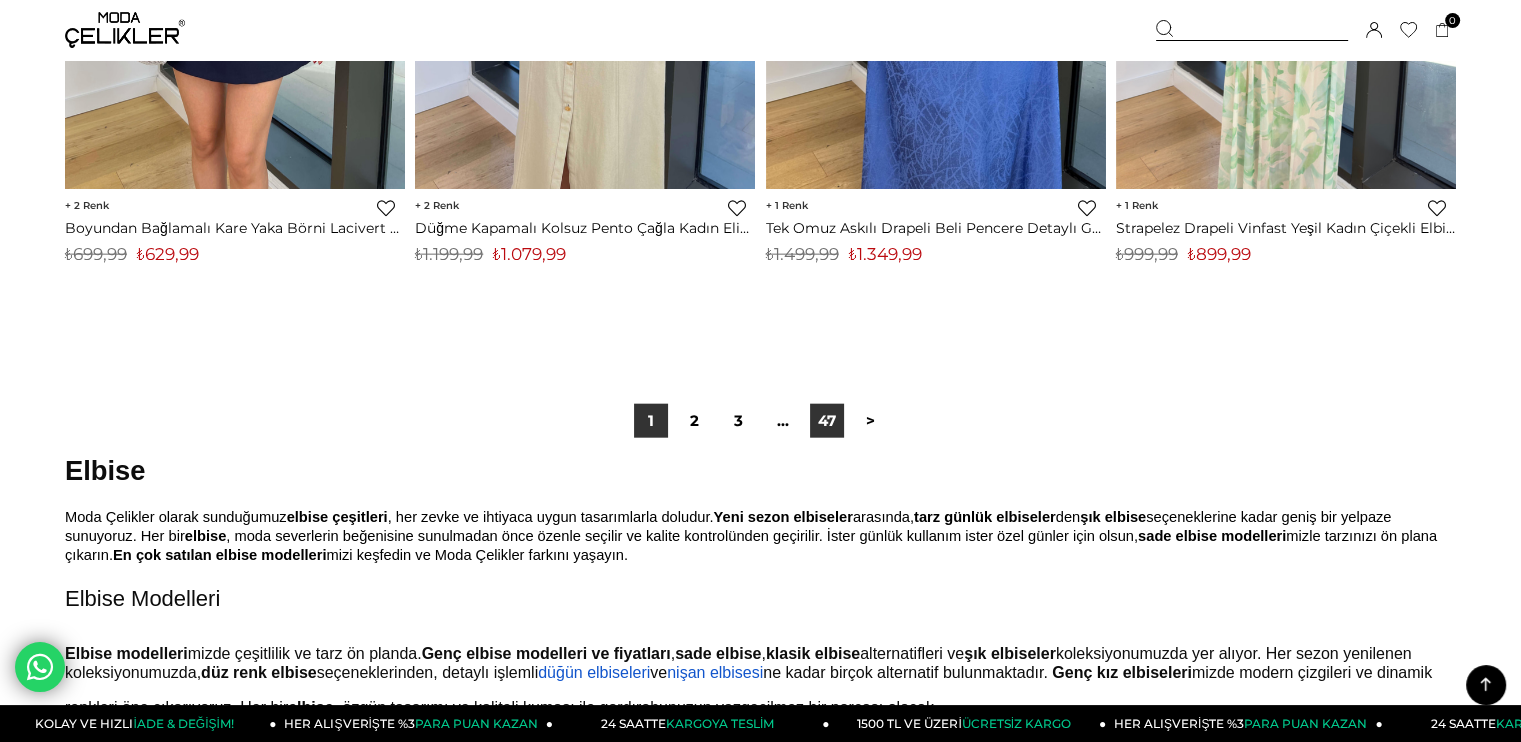 click on "47" at bounding box center (827, 421) 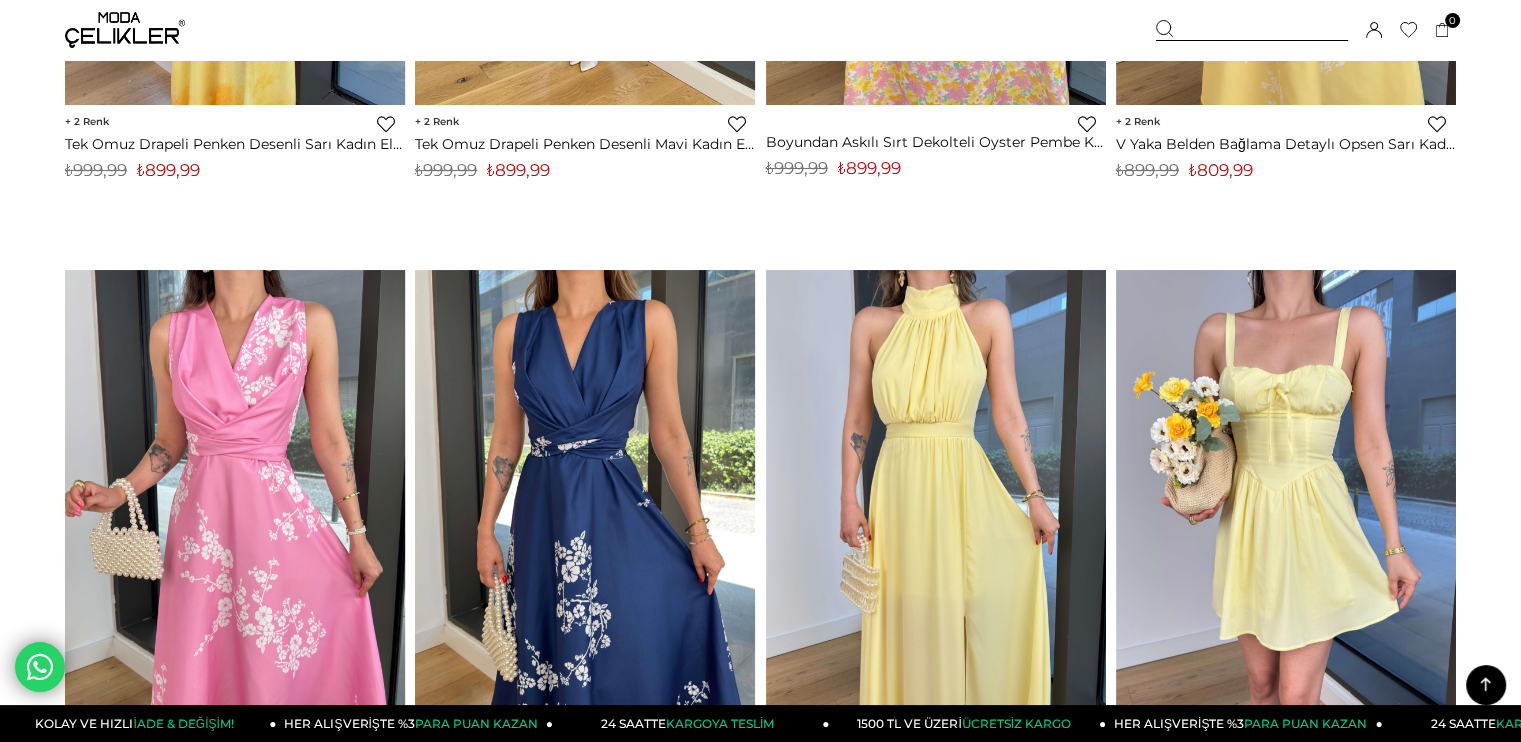 scroll, scrollTop: 0, scrollLeft: 0, axis: both 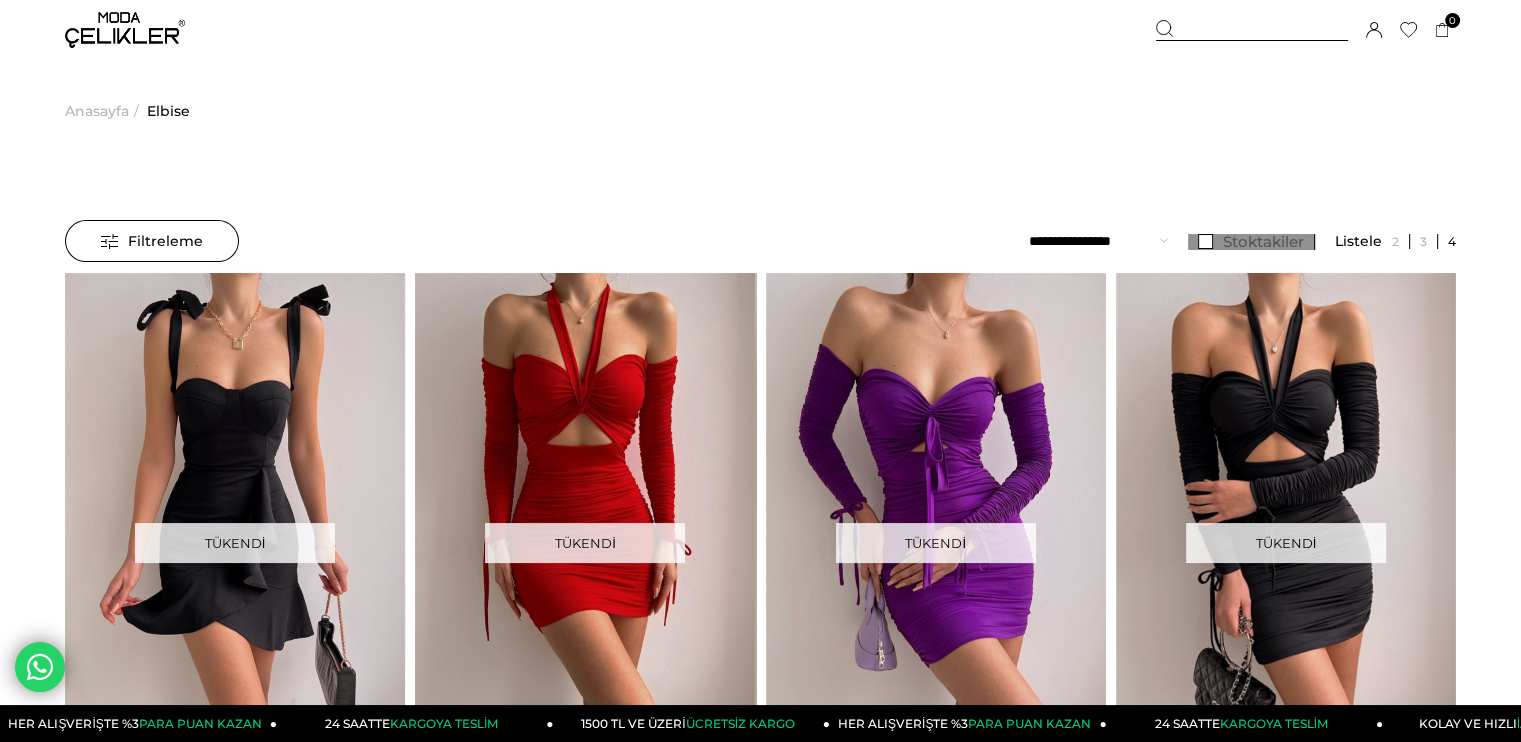 click on "Stoktakiler" at bounding box center [1251, 242] 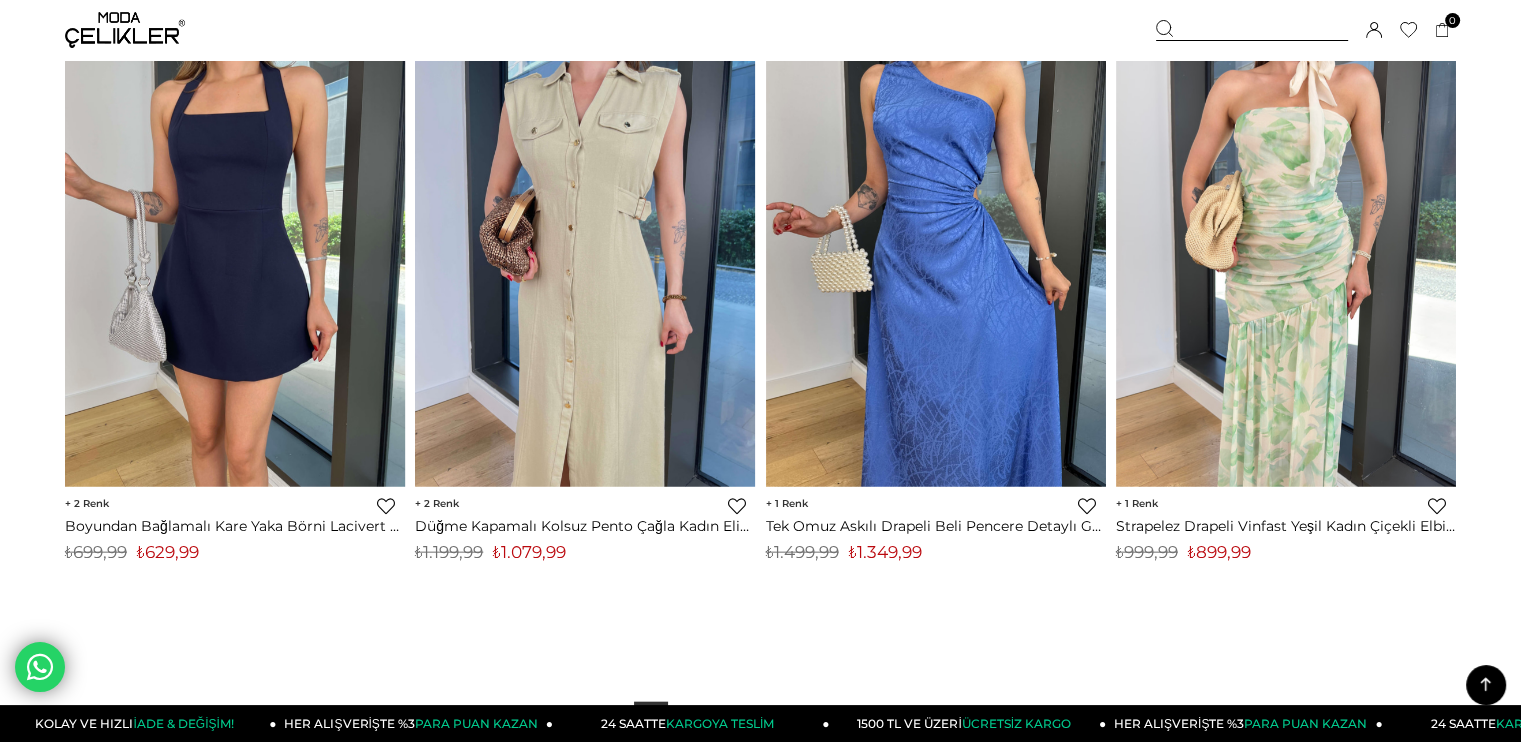scroll, scrollTop: 12342, scrollLeft: 0, axis: vertical 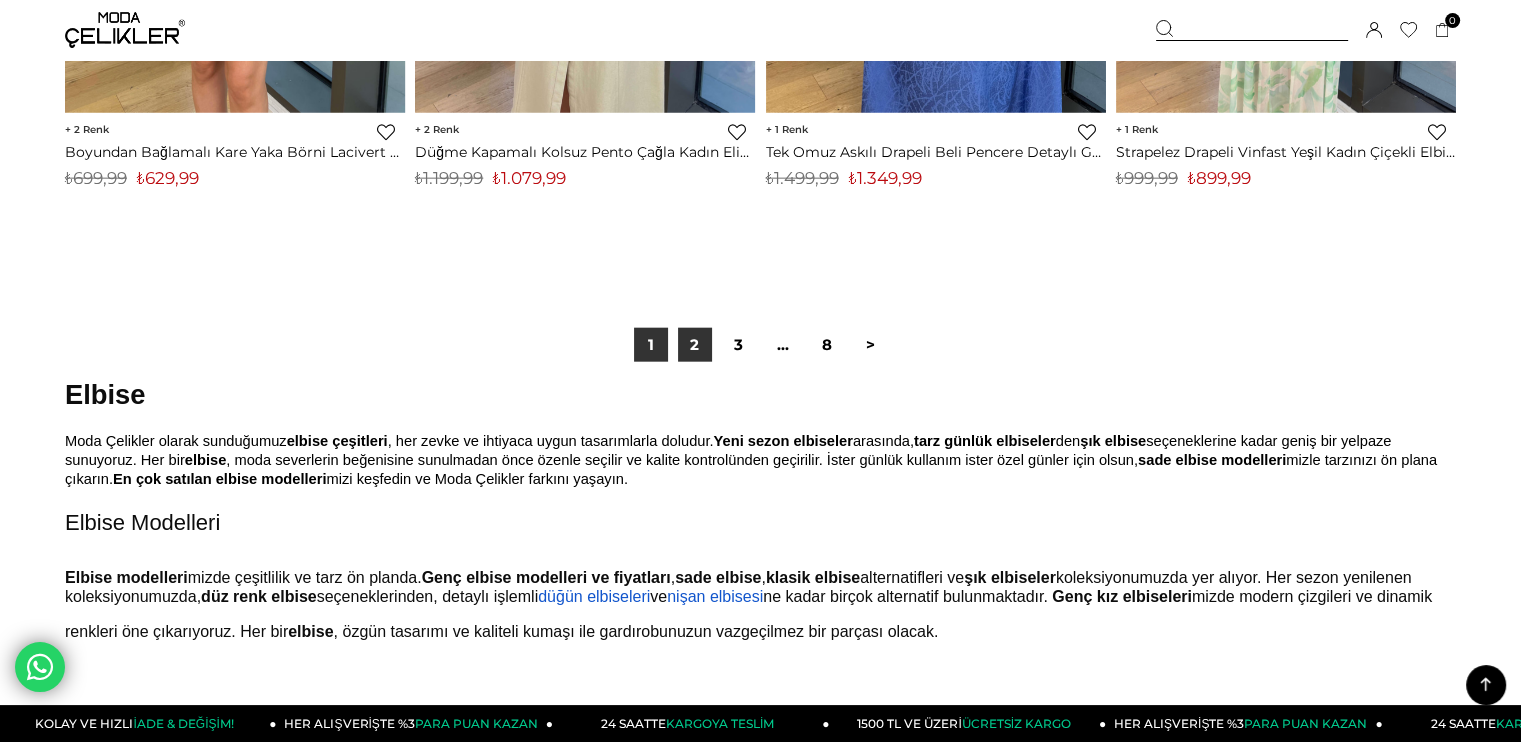 click on "2" at bounding box center [695, 345] 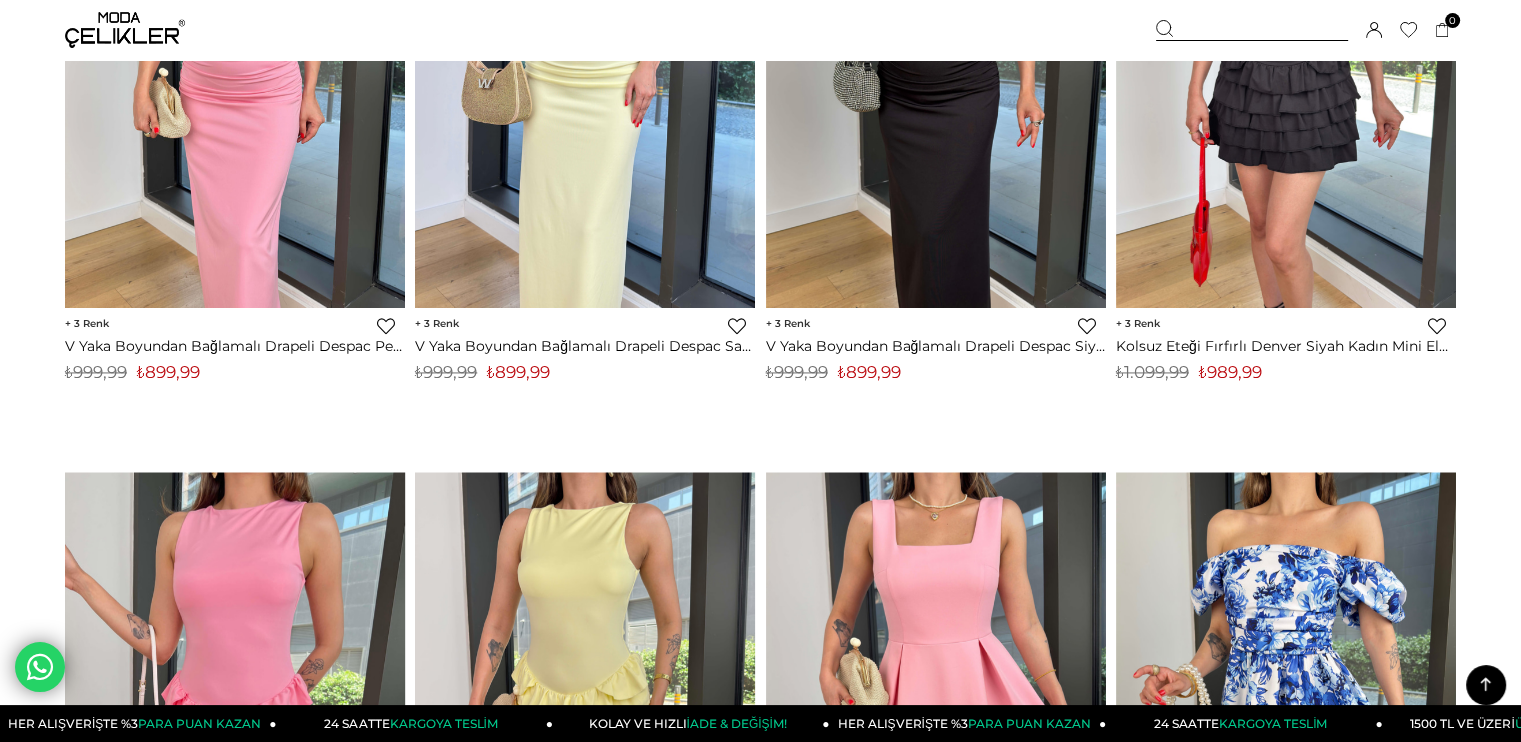 scroll, scrollTop: 2987, scrollLeft: 0, axis: vertical 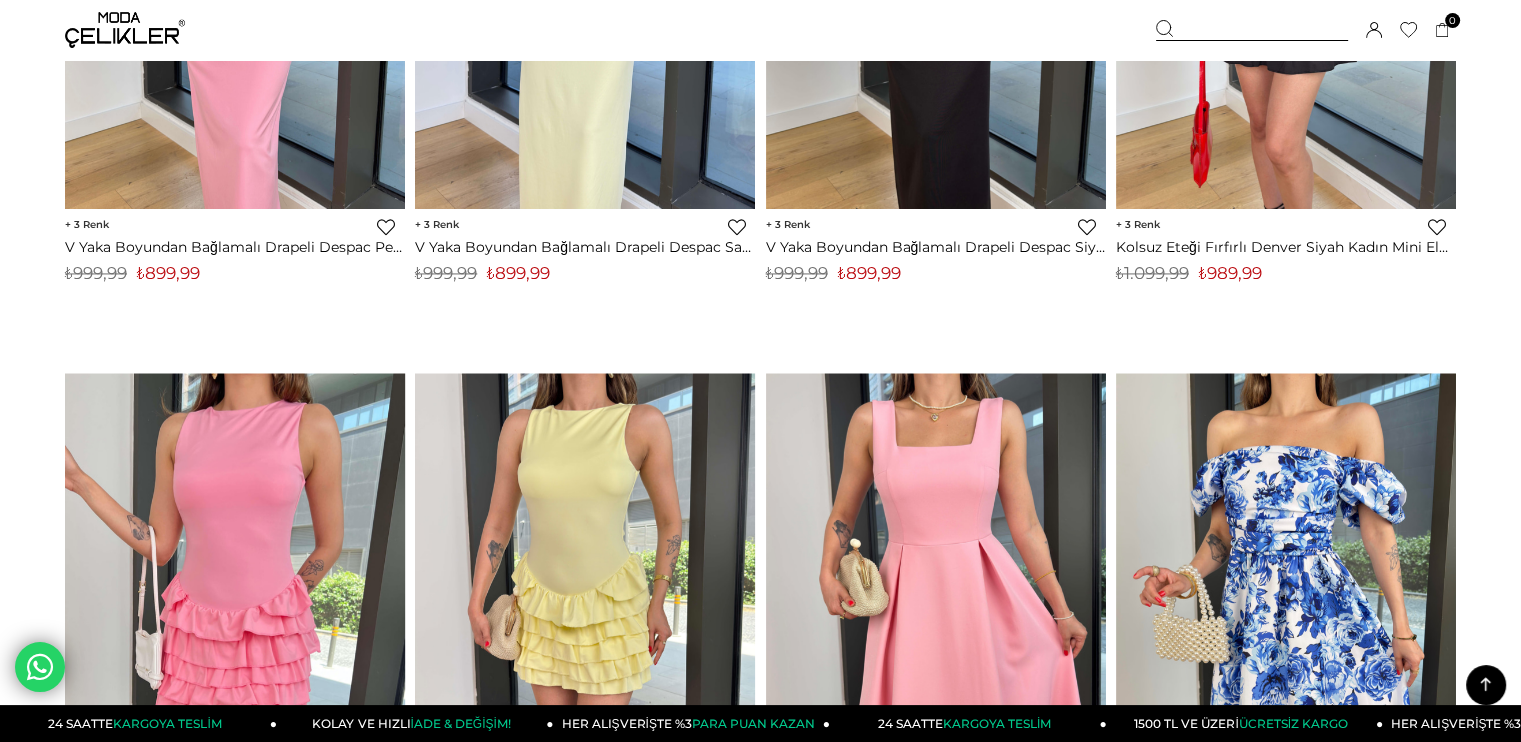 click on "Menü
Üye Girişi
Üye Ol
Hesabım
Çıkış Yap
Sepetim
Favorilerim
Yardım
Sepetim
0
Ürün
Sepetinizde ürün bulunmamaktadır.
Genel Toplam :
Sepetim
SİPARİŞİ TAMAMLA
Üye Girişi
Üye Ol
Google İle Bağlan
Anasayfa
***" at bounding box center [760, 3542] 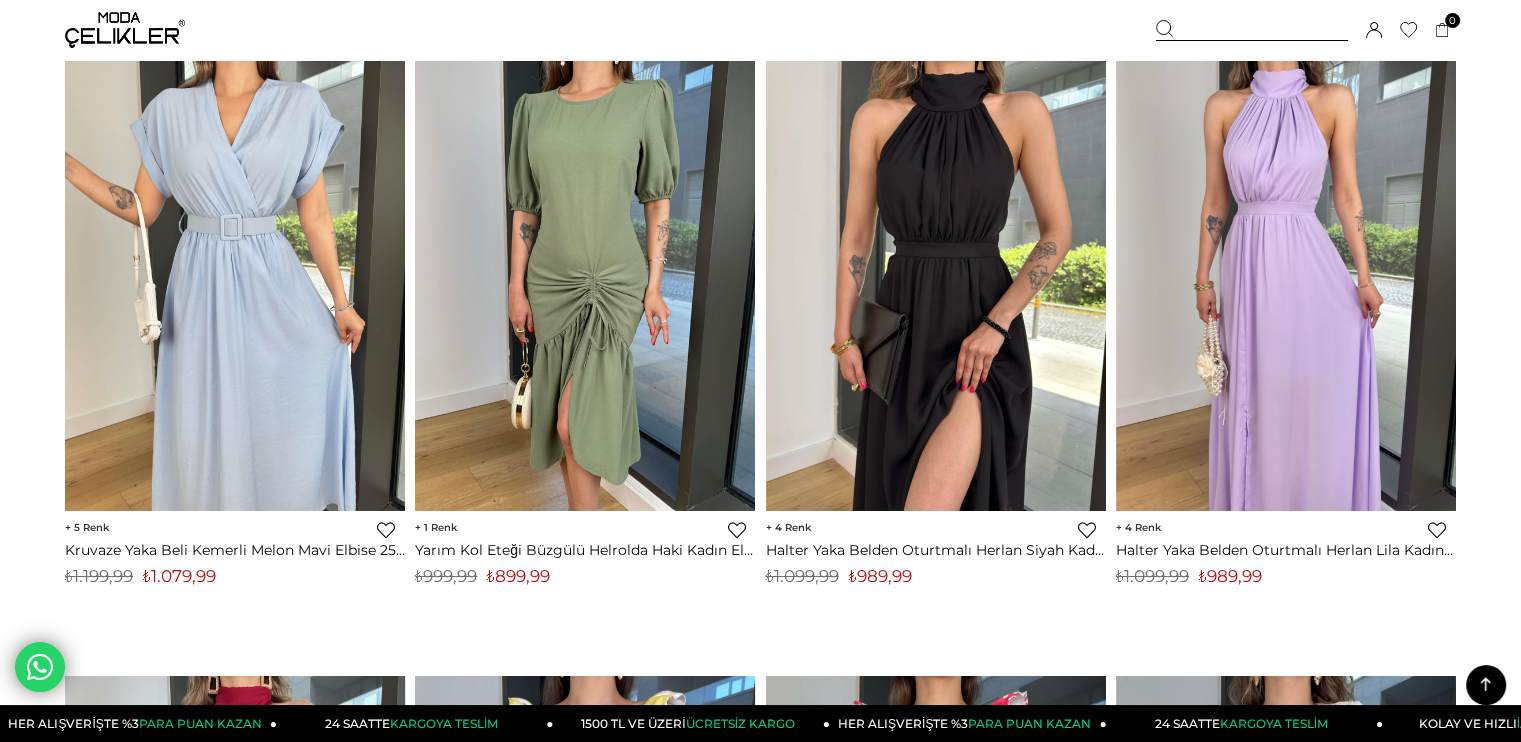scroll, scrollTop: 7007, scrollLeft: 0, axis: vertical 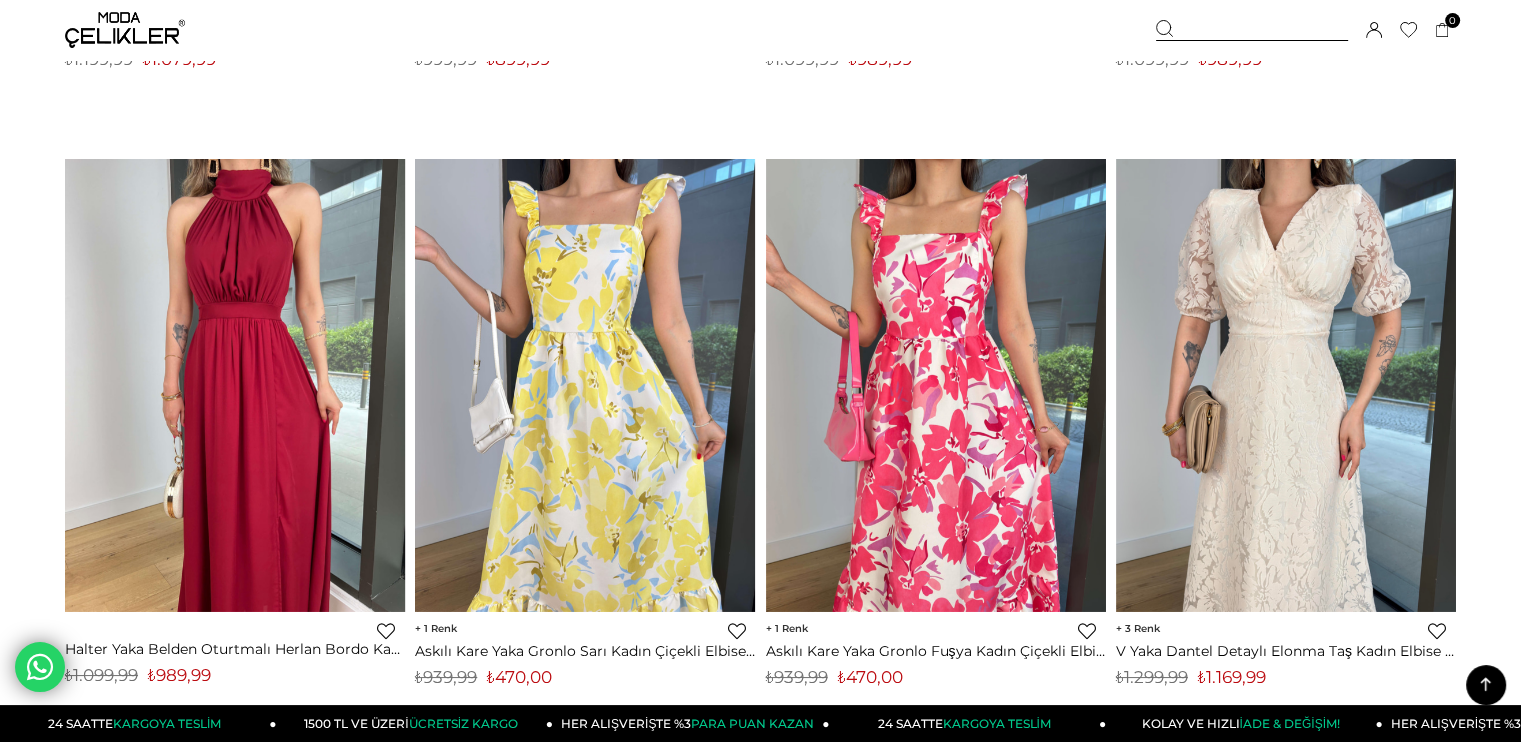 click on "Menü
Üye Girişi
Üye Ol
Hesabım
Çıkış Yap
Sepetim
Favorilerim
Yardım
Sepetim
0
Ürün
Sepetinizde ürün bulunmamaktadır.
Genel Toplam :
Sepetim
SİPARİŞİ TAMAMLA
Üye Girişi
Üye Ol
Google İle Bağlan
Anasayfa
***" at bounding box center (760, -994) 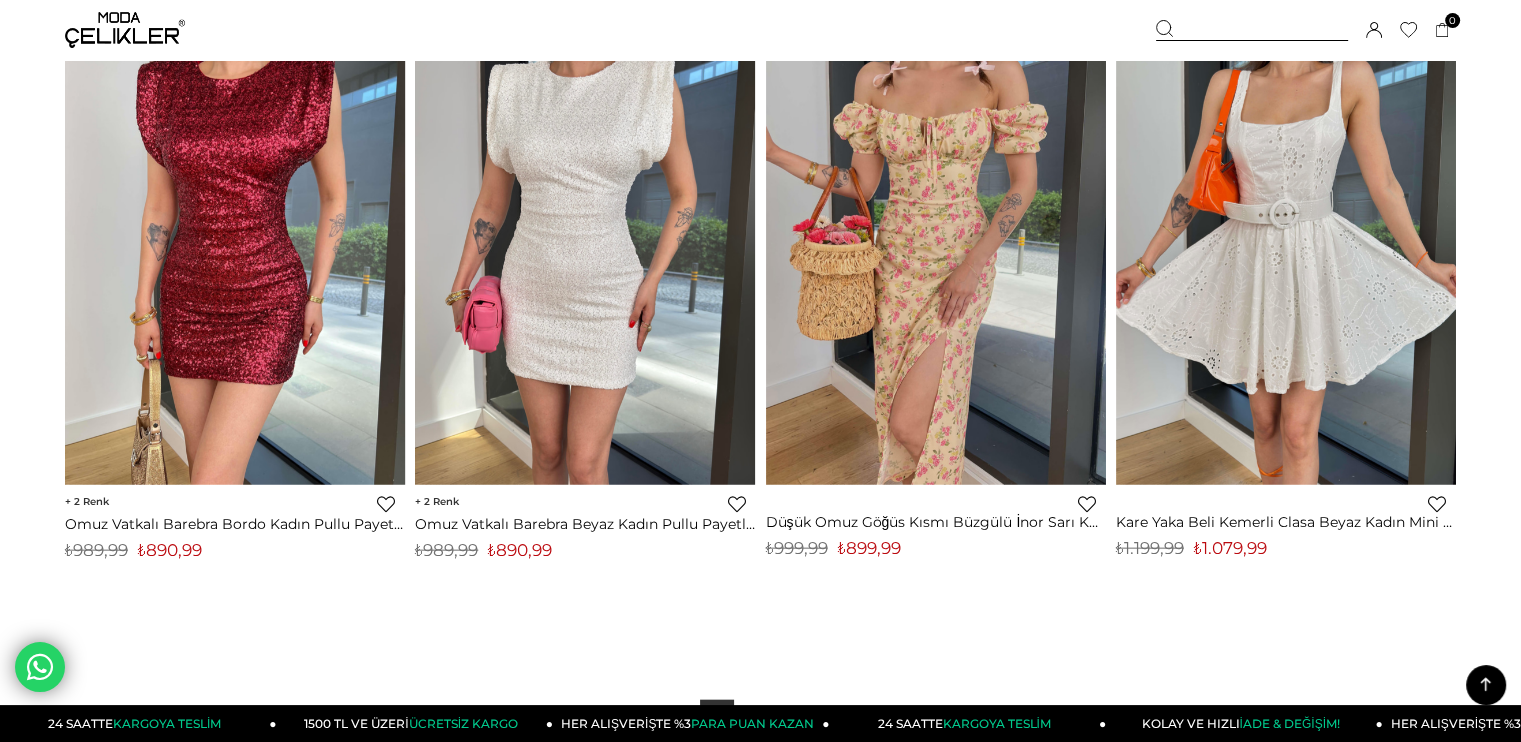 scroll, scrollTop: 12534, scrollLeft: 0, axis: vertical 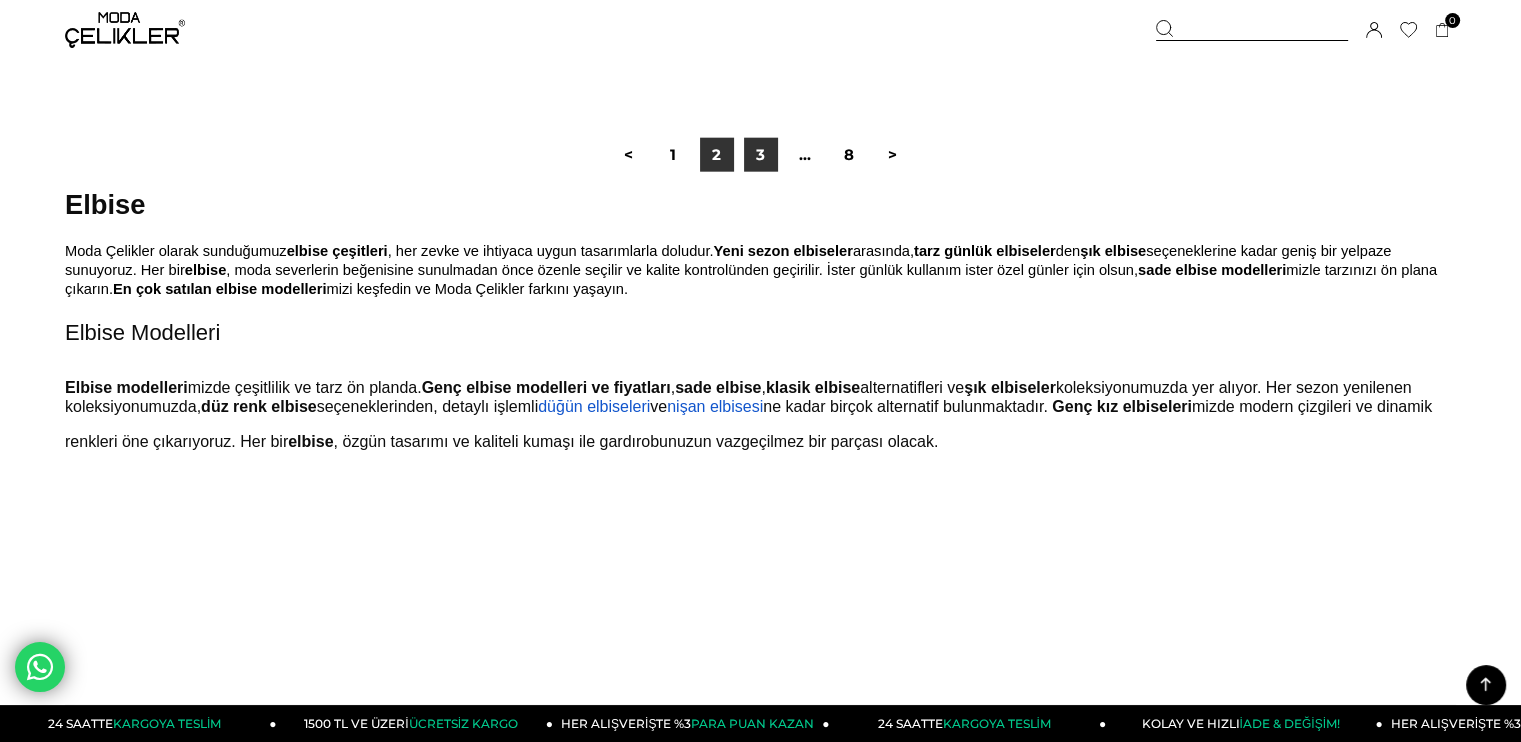 click on "3" at bounding box center (761, 155) 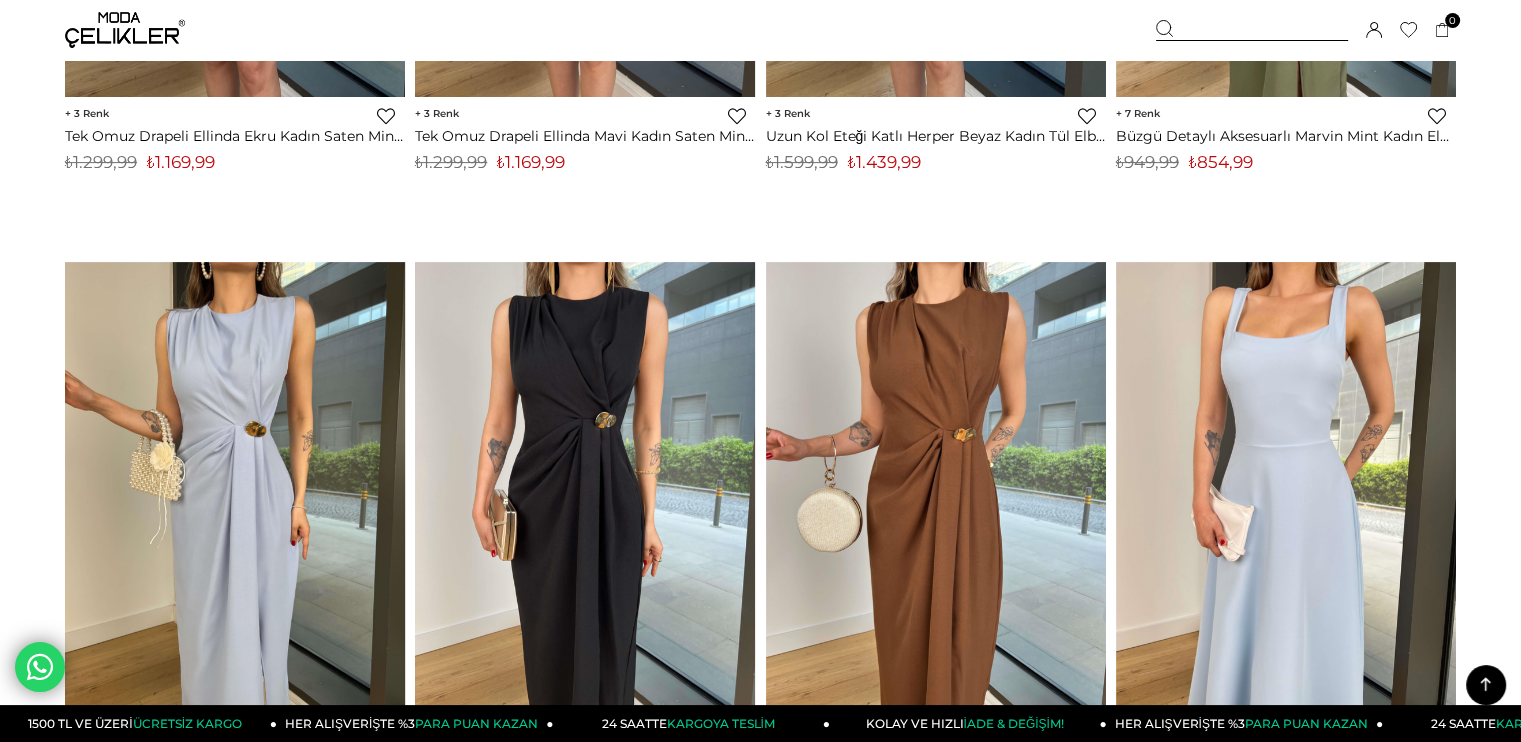 scroll, scrollTop: 266, scrollLeft: 0, axis: vertical 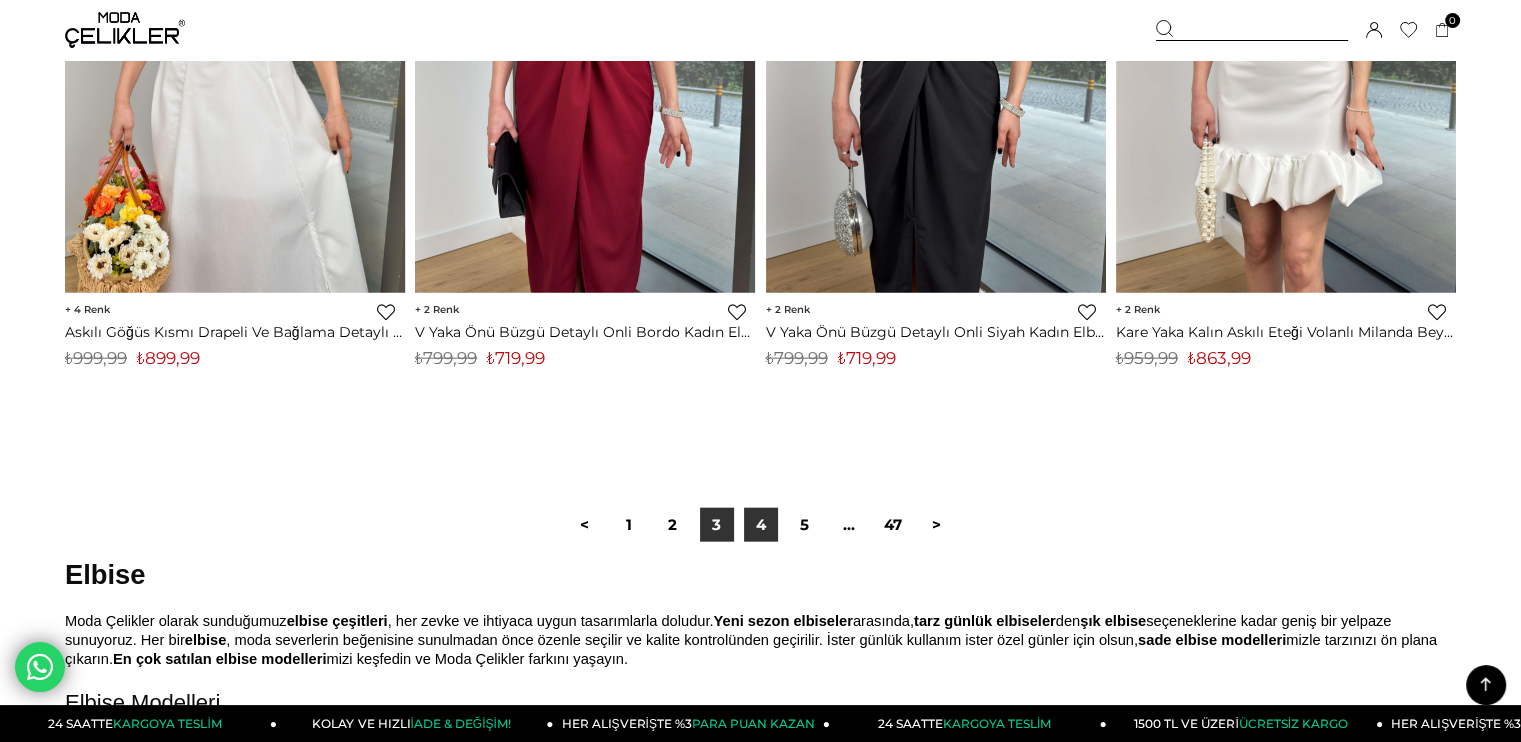 click on "4" at bounding box center (761, 525) 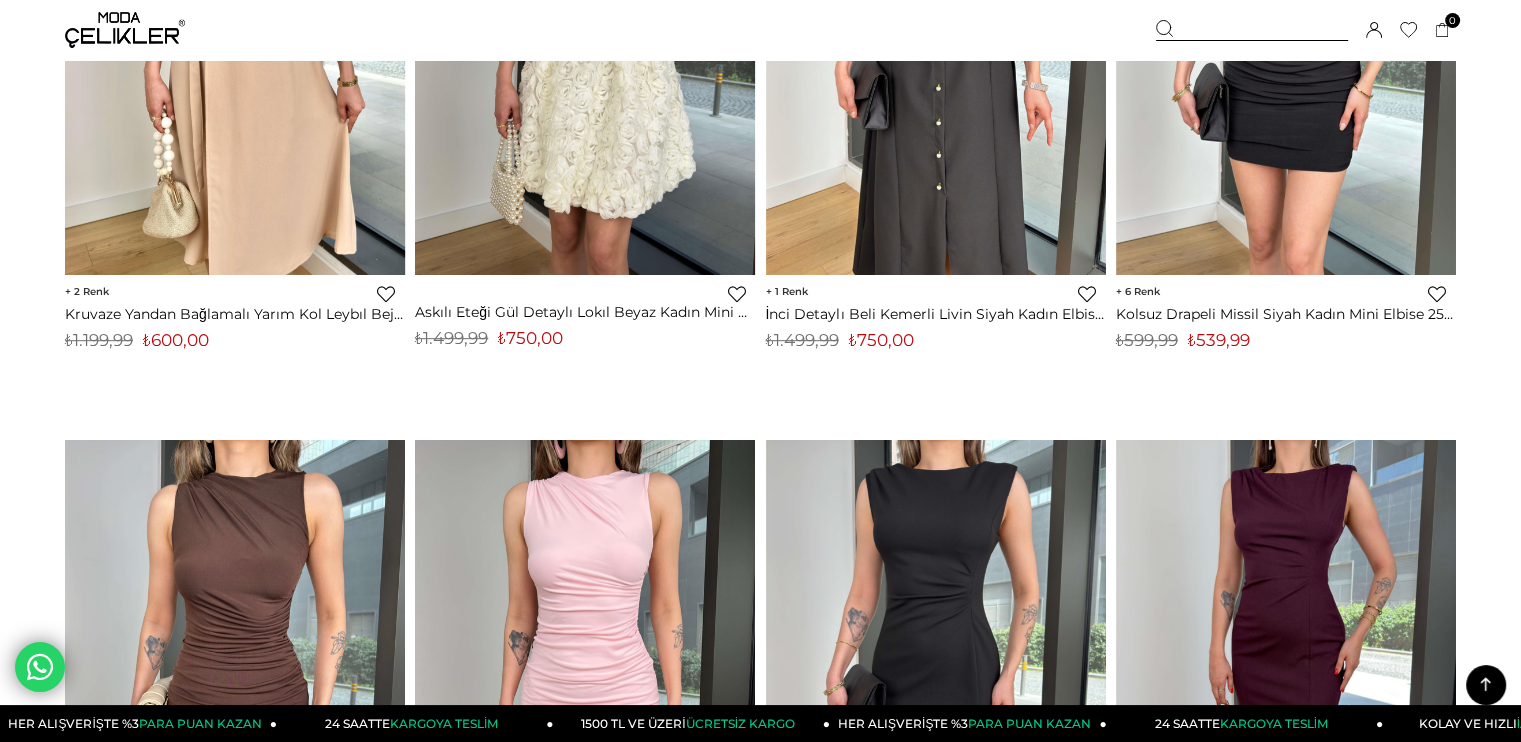 scroll, scrollTop: 1120, scrollLeft: 0, axis: vertical 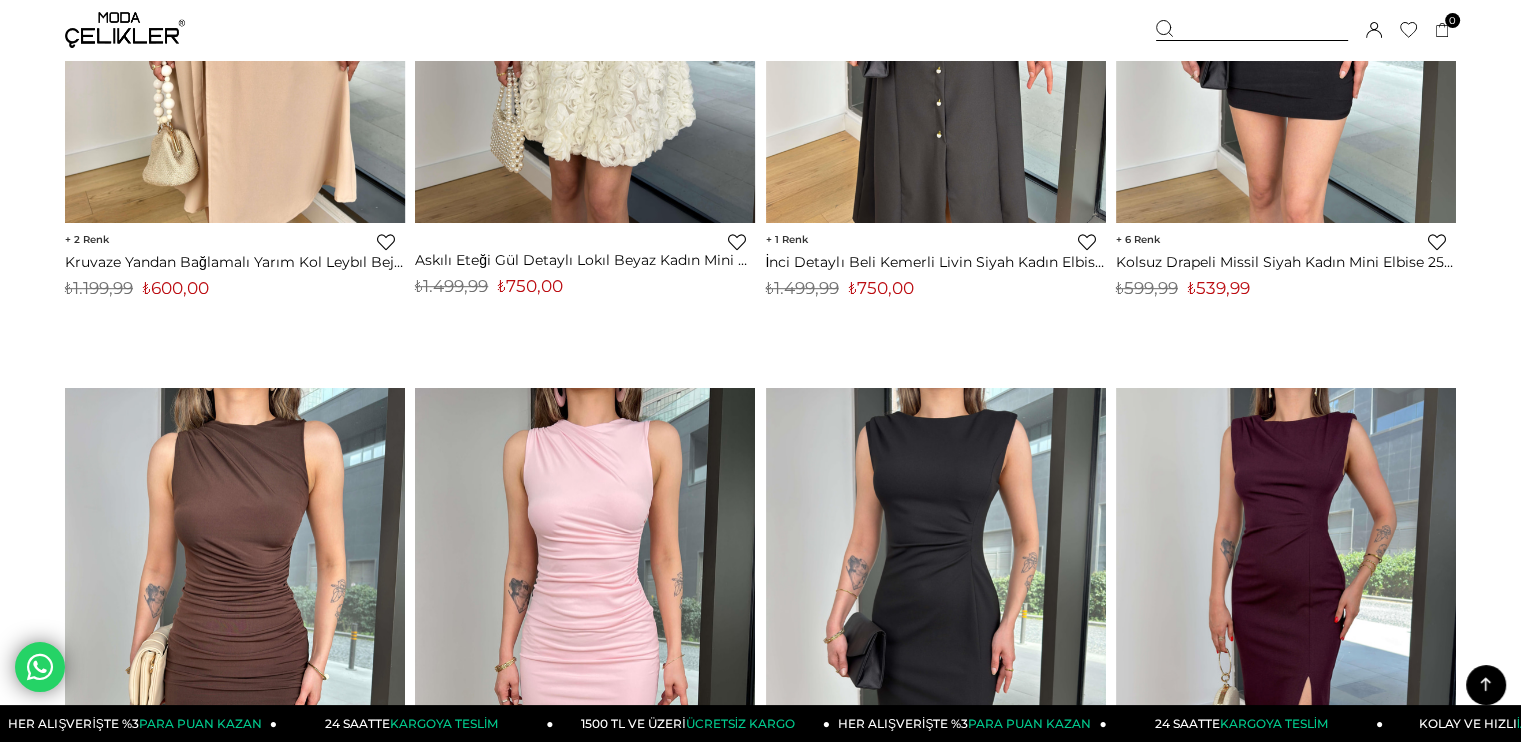 drag, startPoint x: 32, startPoint y: 466, endPoint x: 160, endPoint y: 63, distance: 422.8392 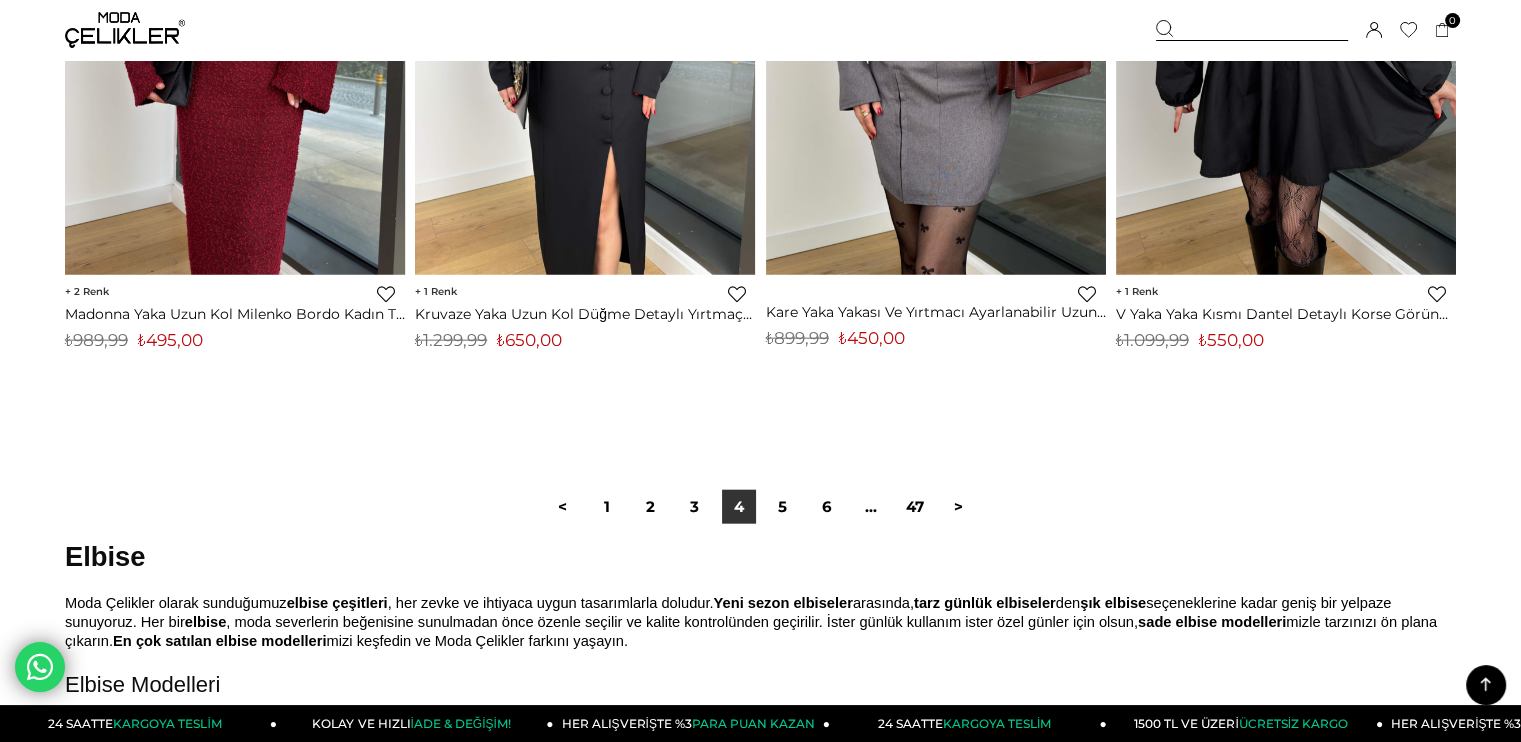 scroll, scrollTop: 12183, scrollLeft: 0, axis: vertical 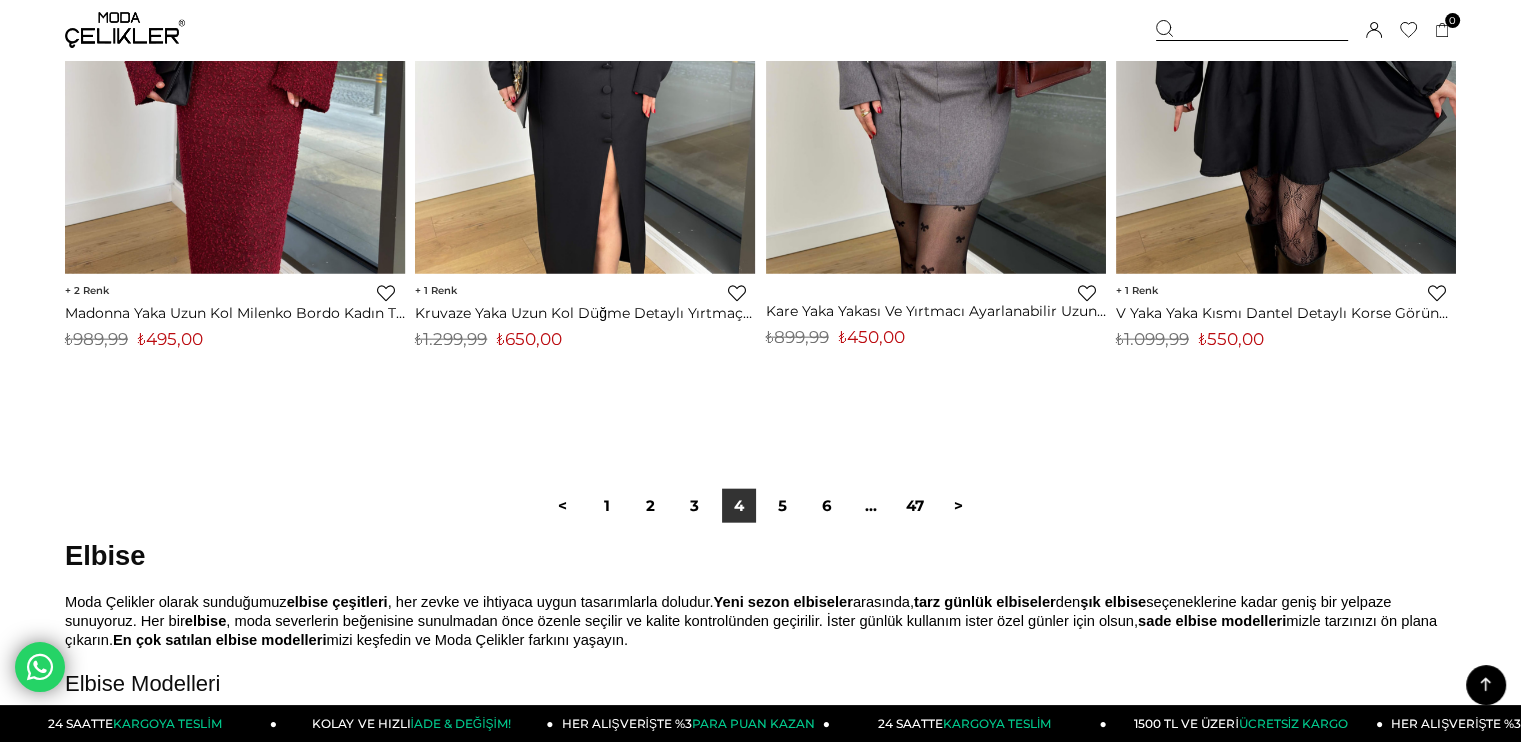 click on "Menü
Üye Girişi
Üye Ol
Hesabım
Çıkış Yap
Sepetim
Favorilerim
Yardım
Sepetim
0
Ürün
Sepetinizde ürün bulunmamaktadır.
Genel Toplam :
Sepetim
SİPARİŞİ TAMAMLA
Üye Girişi
Üye Ol
Google İle Bağlan
Anasayfa
***" at bounding box center [760, -5654] 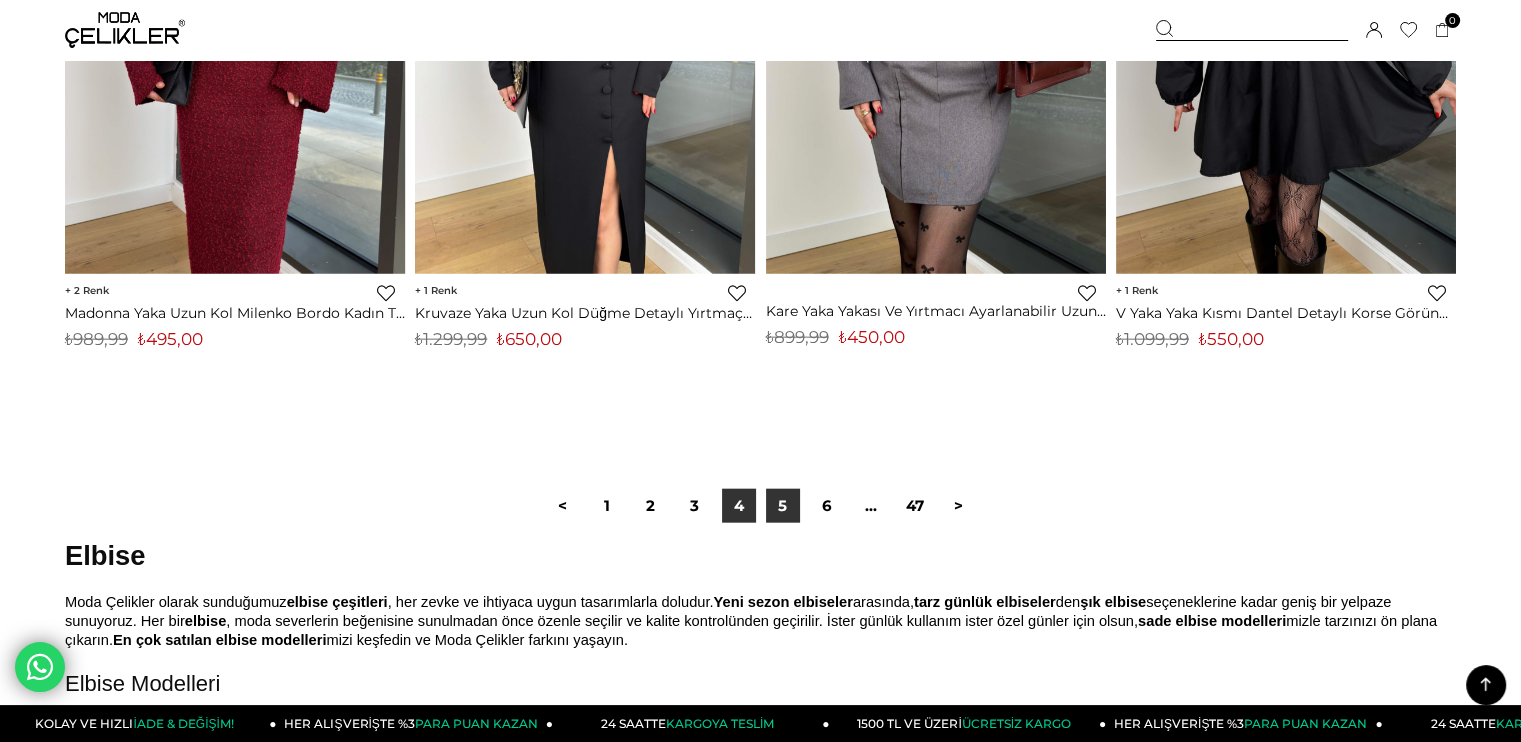 click on "5" at bounding box center [783, 506] 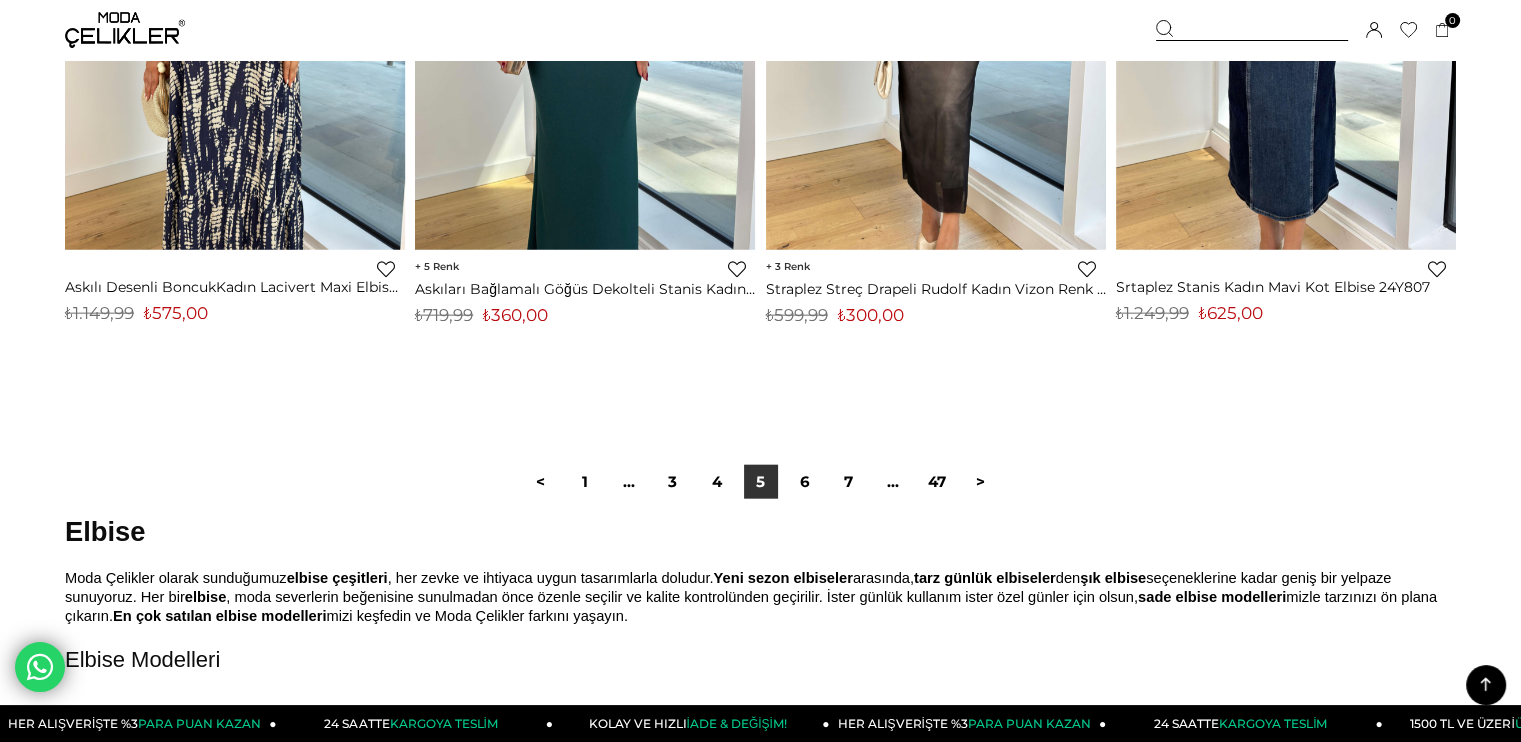 scroll, scrollTop: 12320, scrollLeft: 0, axis: vertical 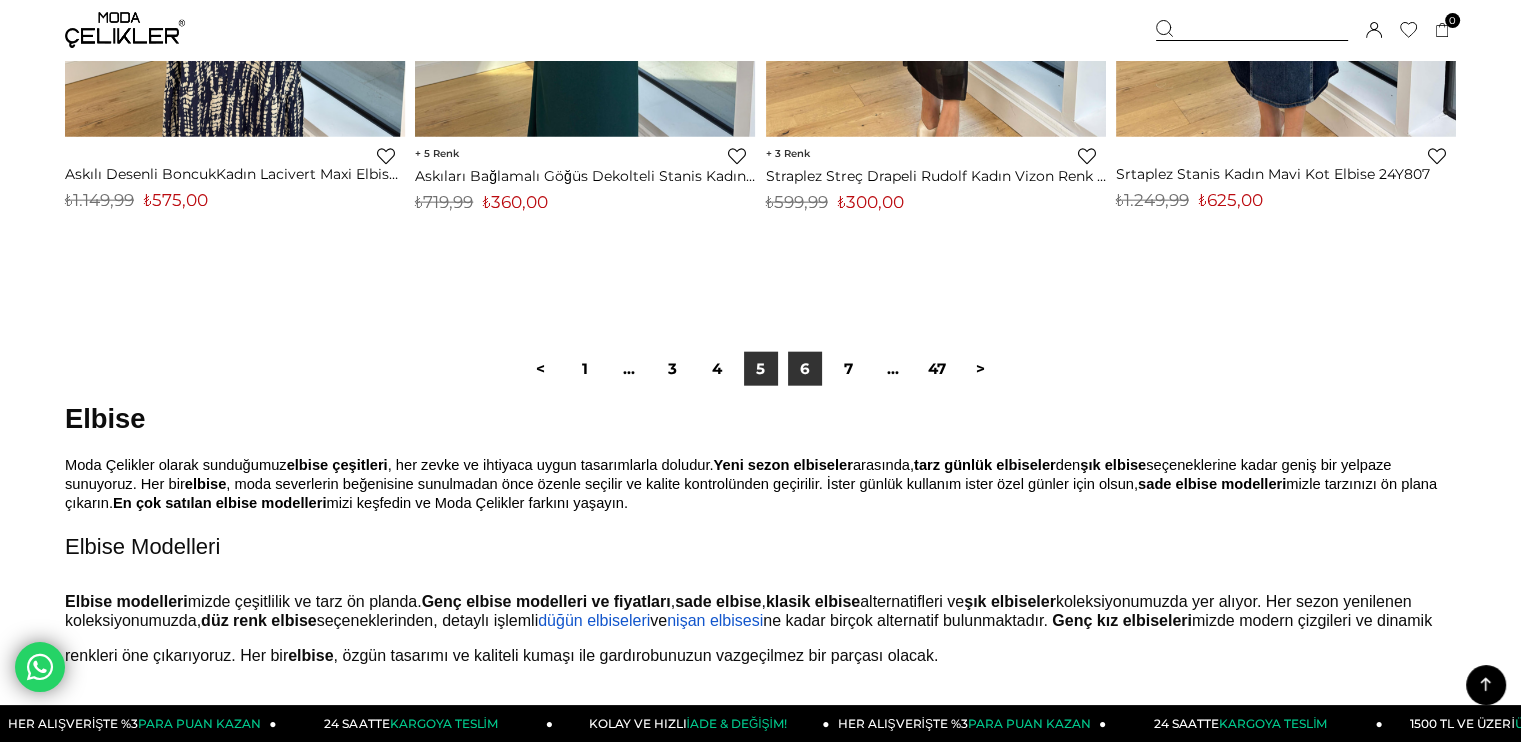 click on "6" at bounding box center (805, 369) 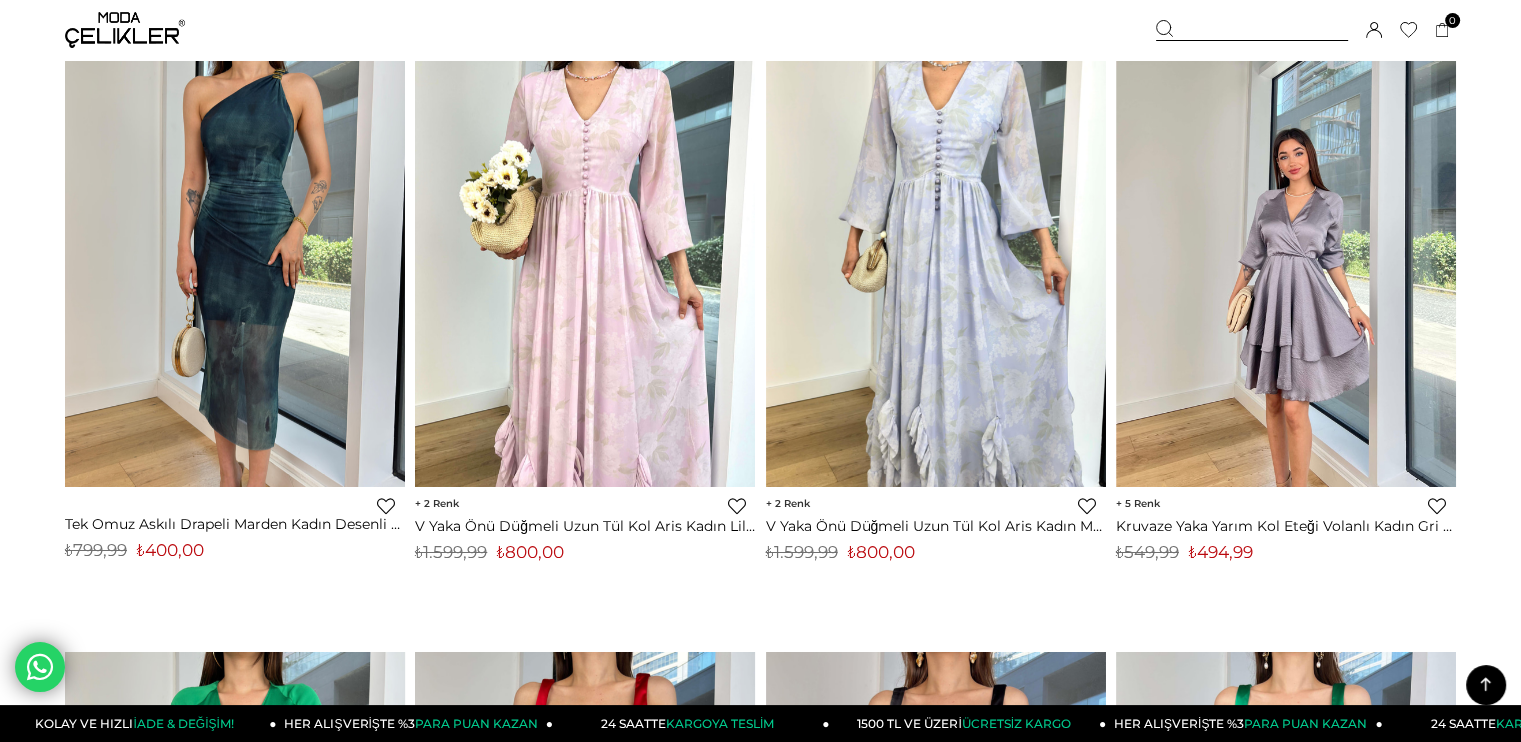 scroll, scrollTop: 7018, scrollLeft: 0, axis: vertical 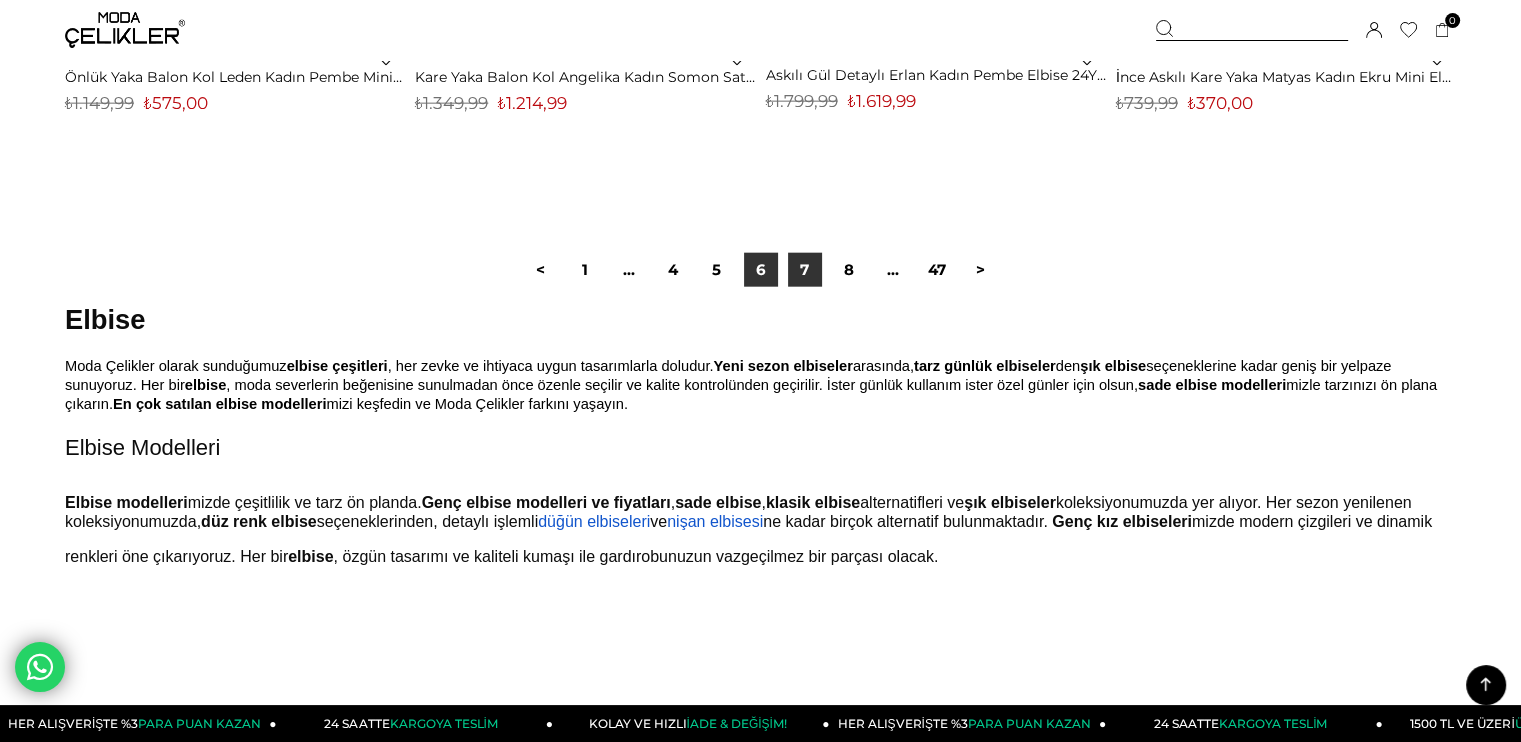 click on "7" at bounding box center [805, 270] 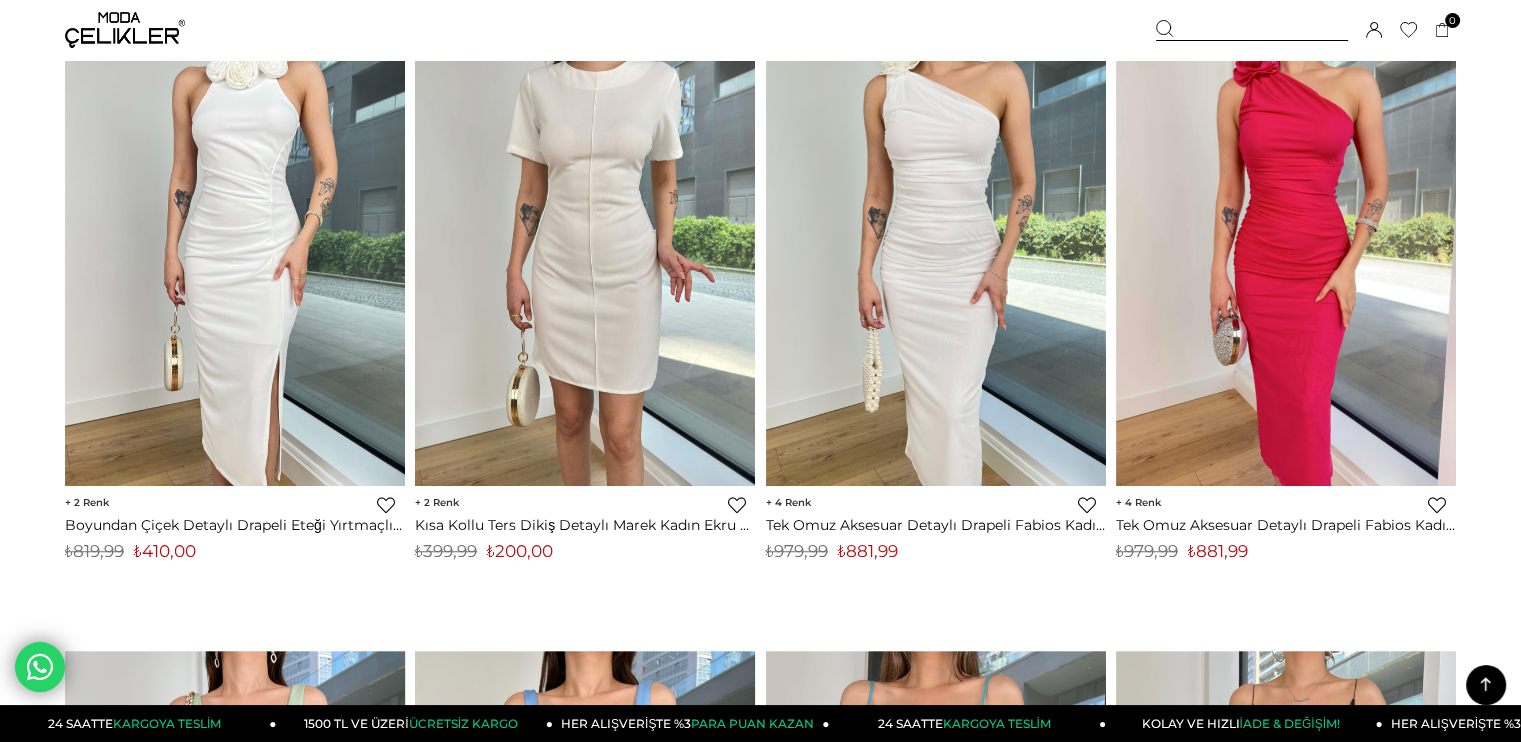 scroll, scrollTop: 1475, scrollLeft: 0, axis: vertical 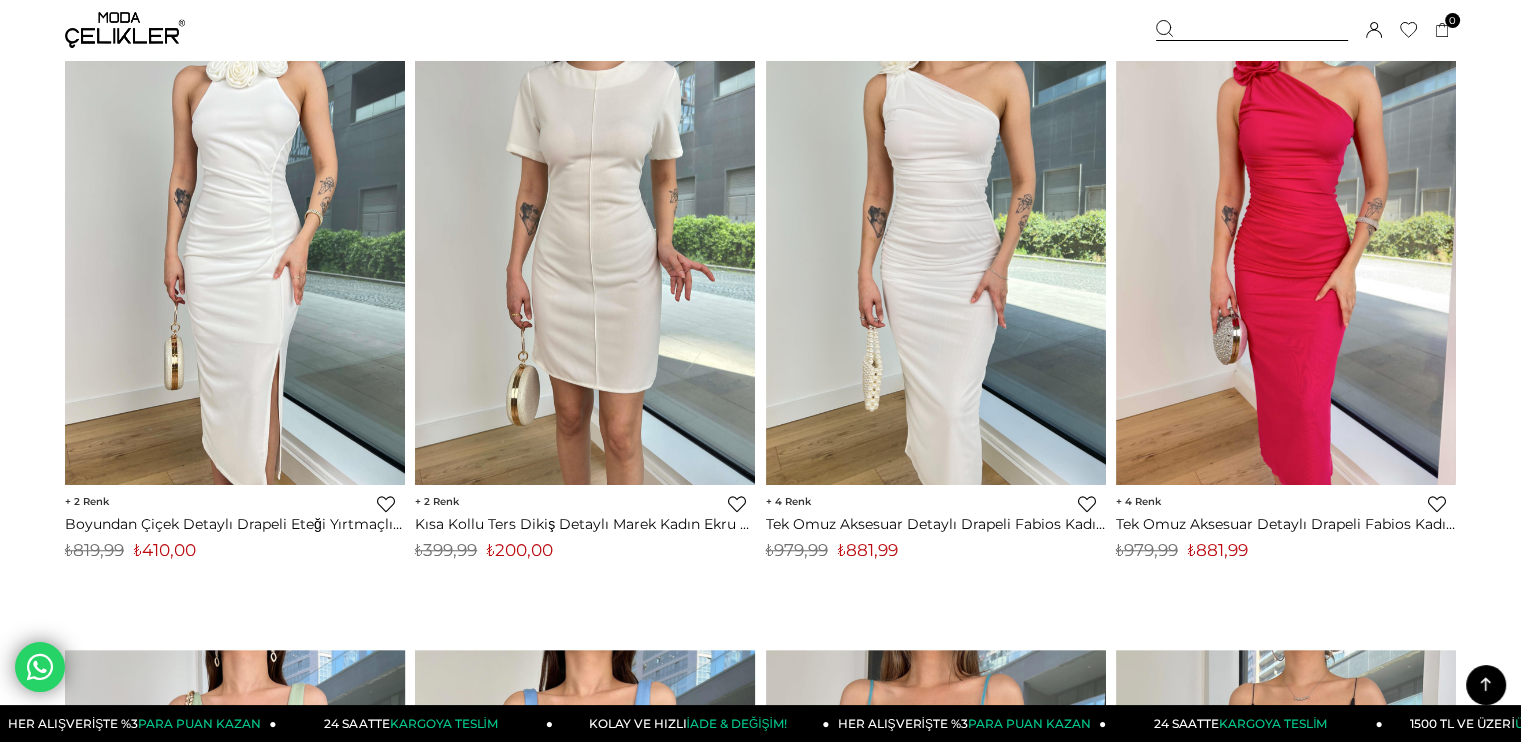 click on "2" at bounding box center (87, 501) 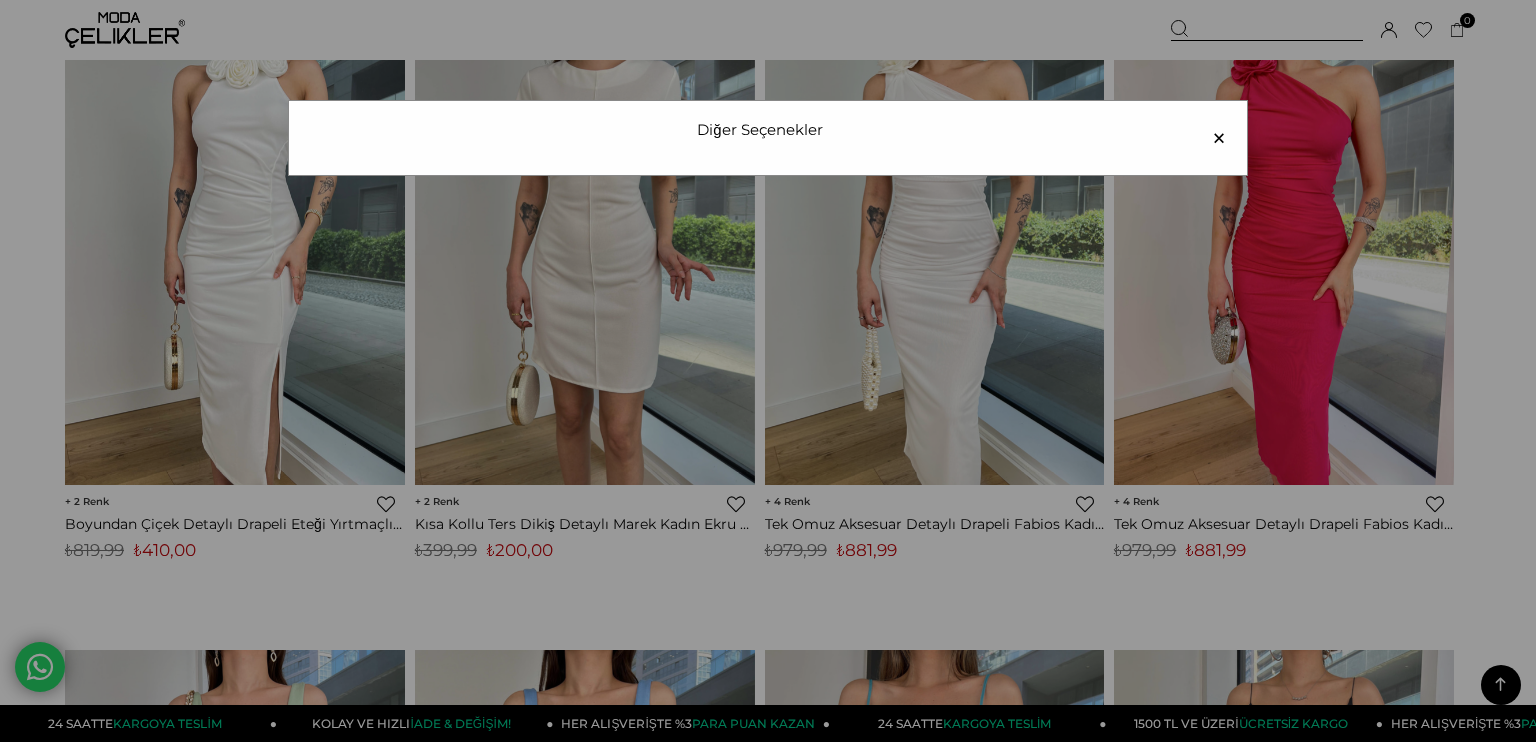 click on "×" at bounding box center [1219, 138] 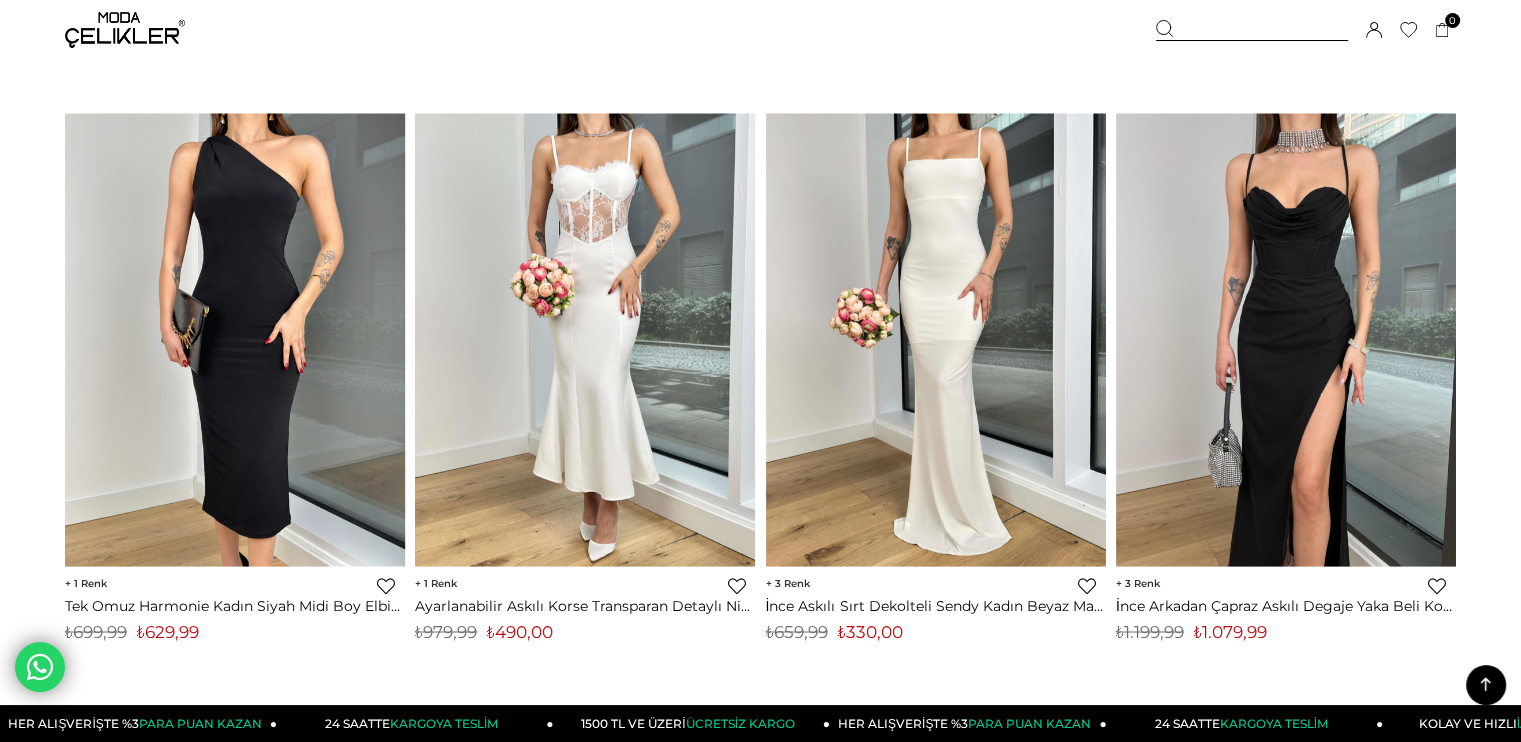 scroll, scrollTop: 3304, scrollLeft: 0, axis: vertical 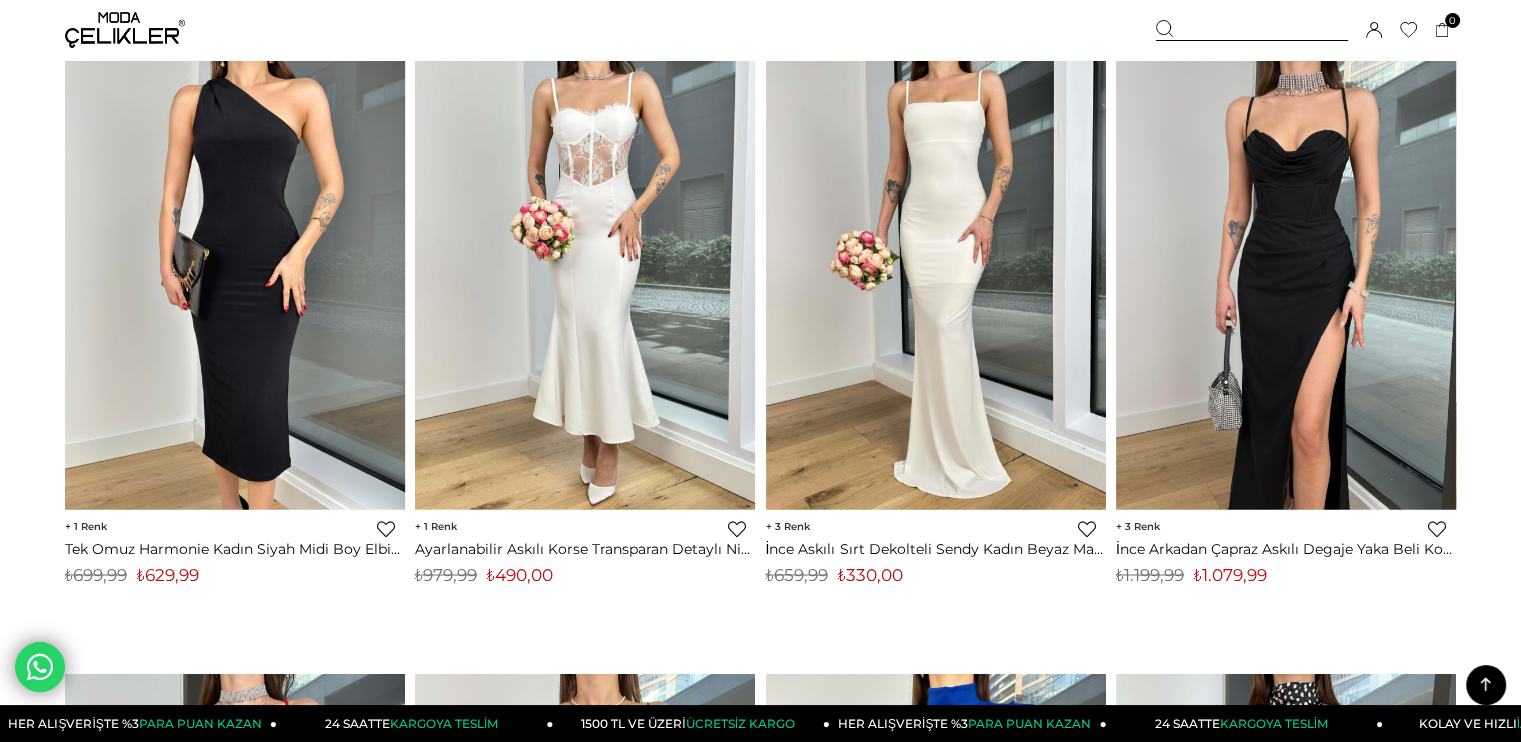 click on "3" at bounding box center [1138, 525] 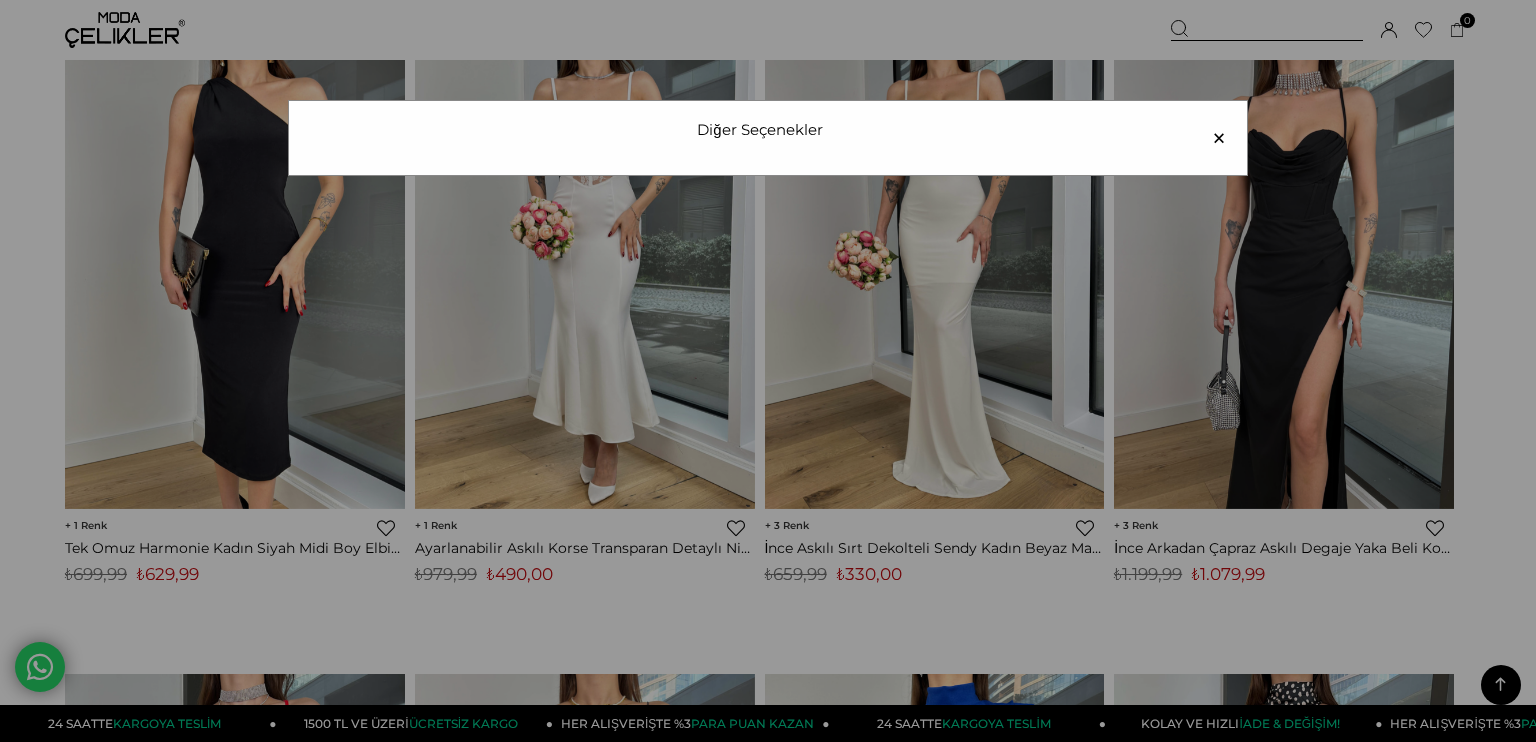 click on "×" at bounding box center [1219, 138] 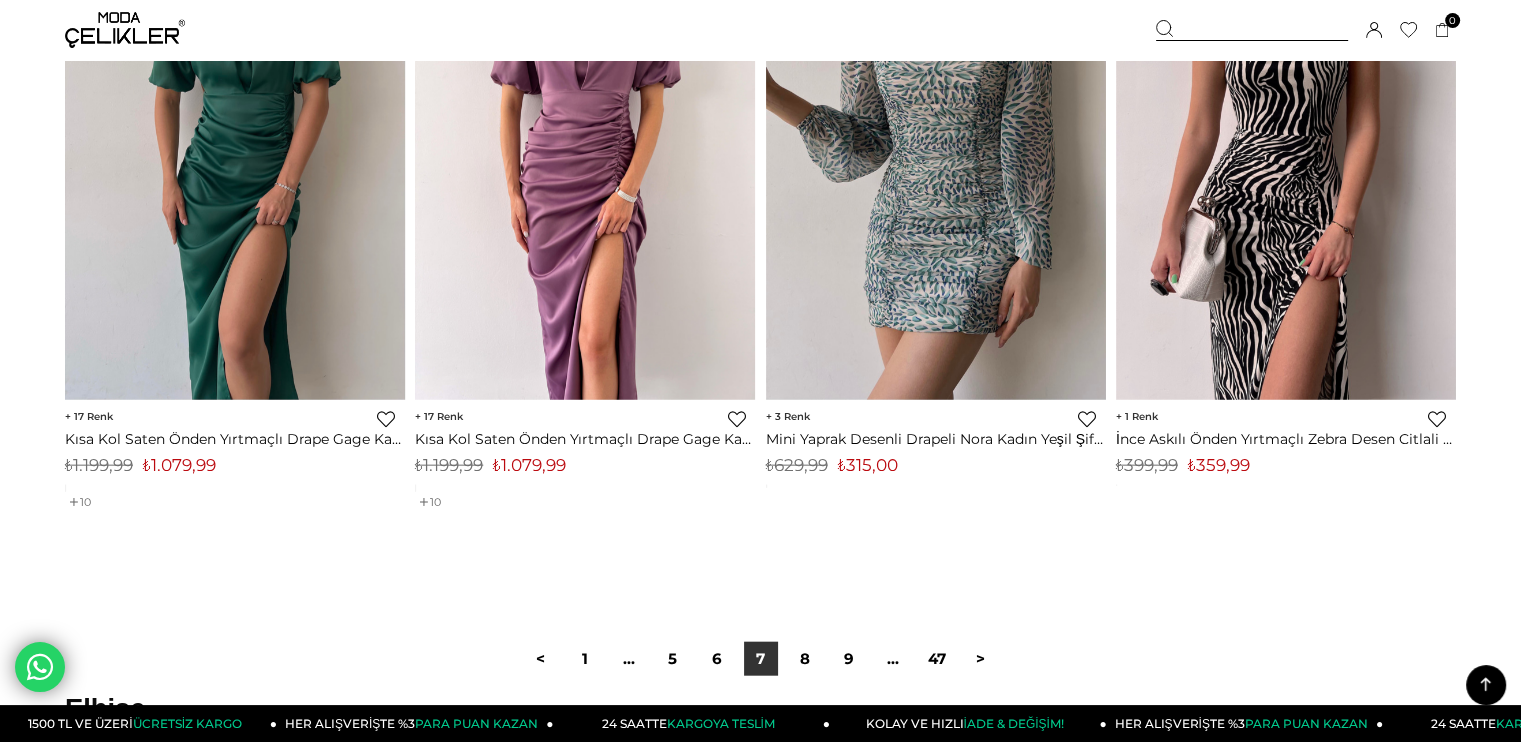 scroll, scrollTop: 12084, scrollLeft: 0, axis: vertical 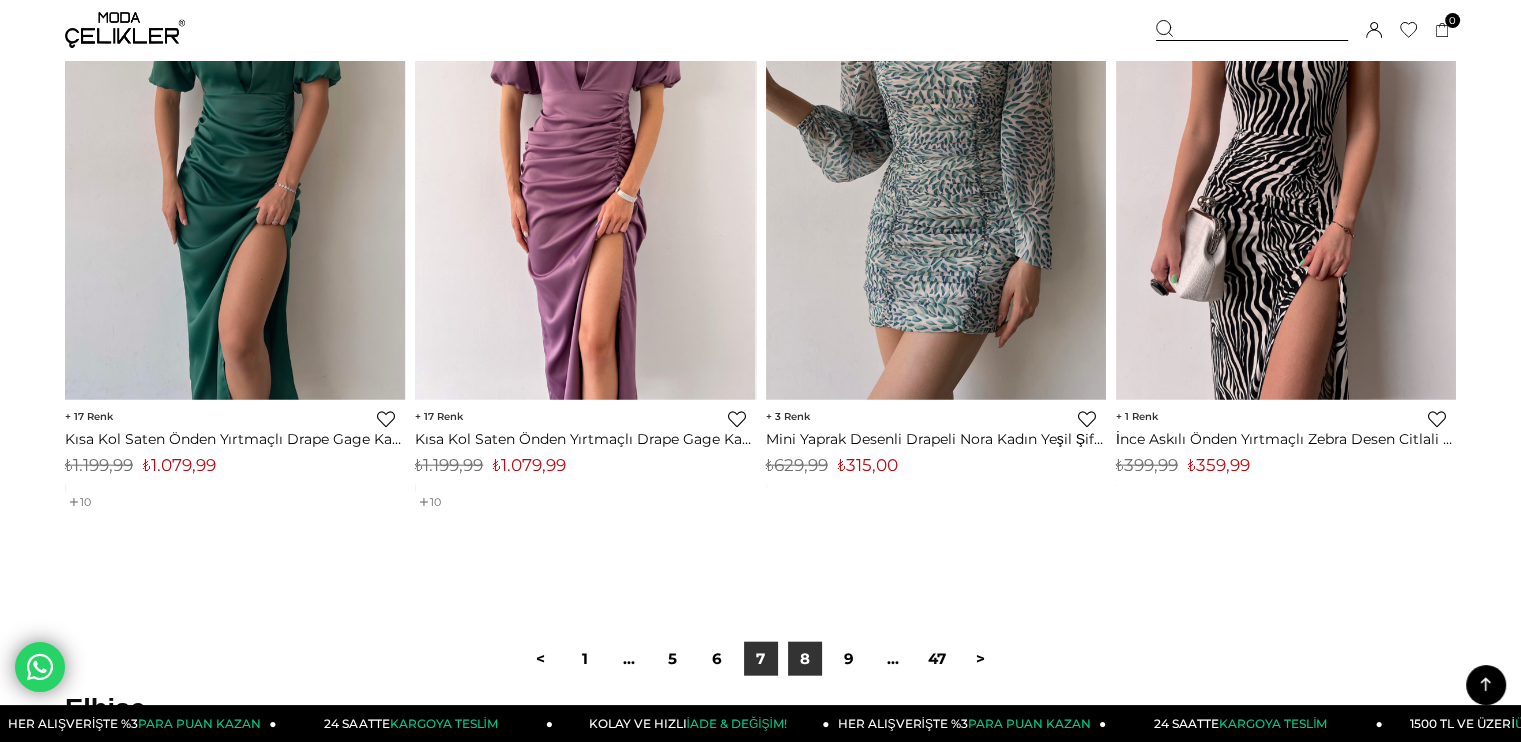 click on "8" at bounding box center [805, 659] 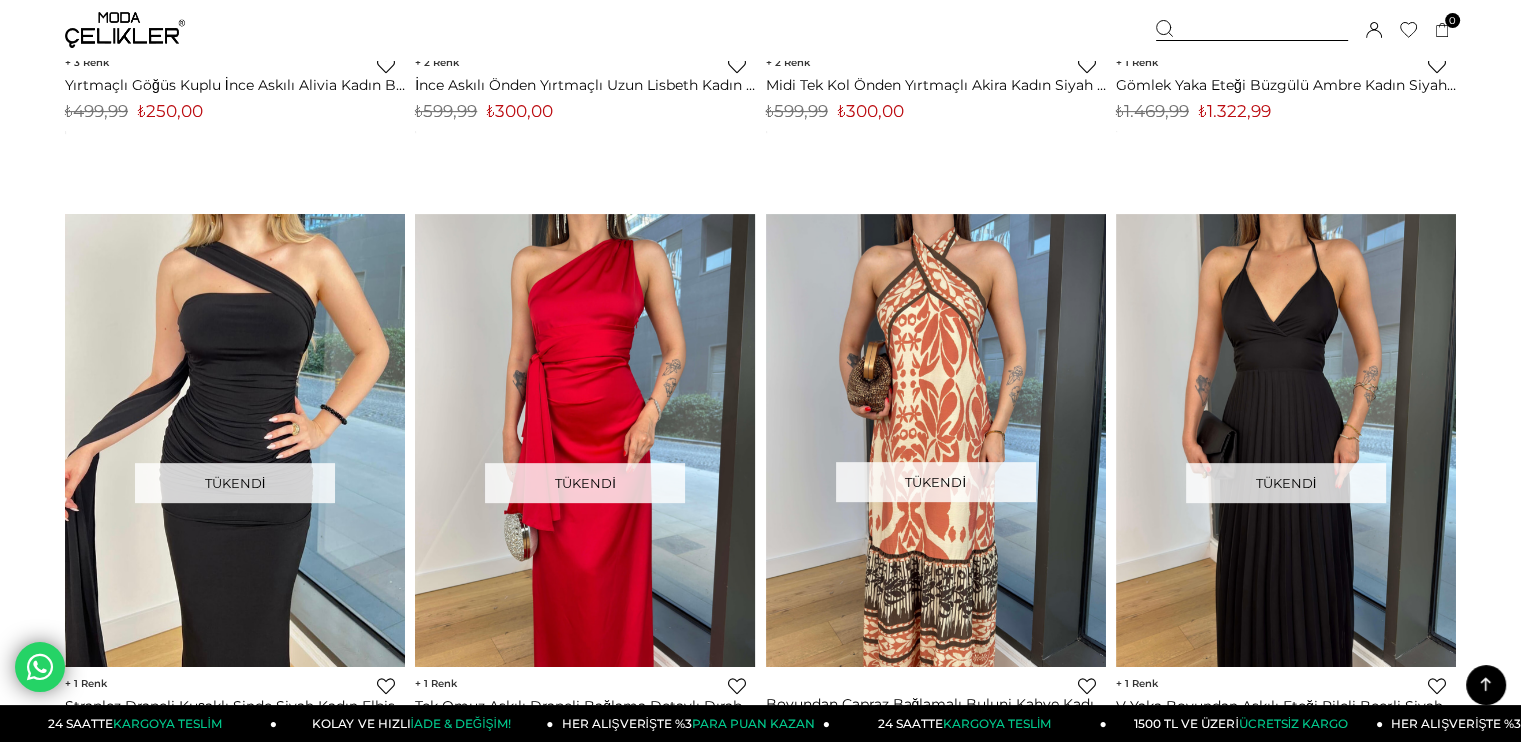 scroll, scrollTop: 696, scrollLeft: 0, axis: vertical 